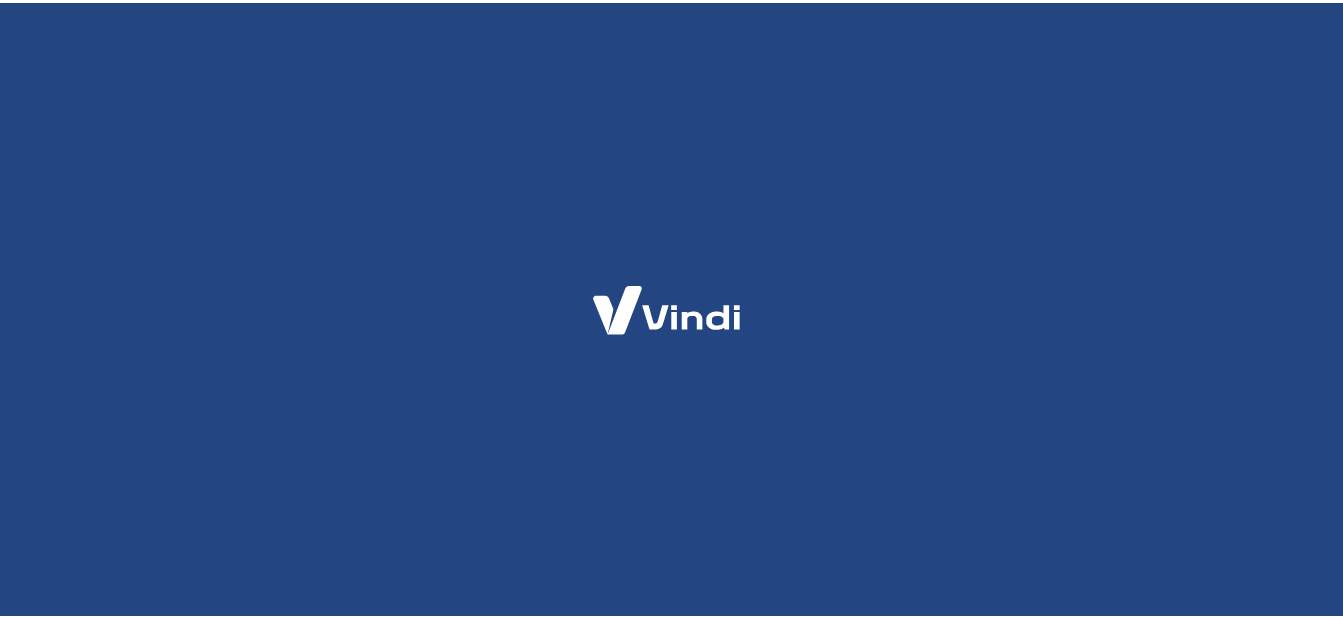scroll, scrollTop: 0, scrollLeft: 0, axis: both 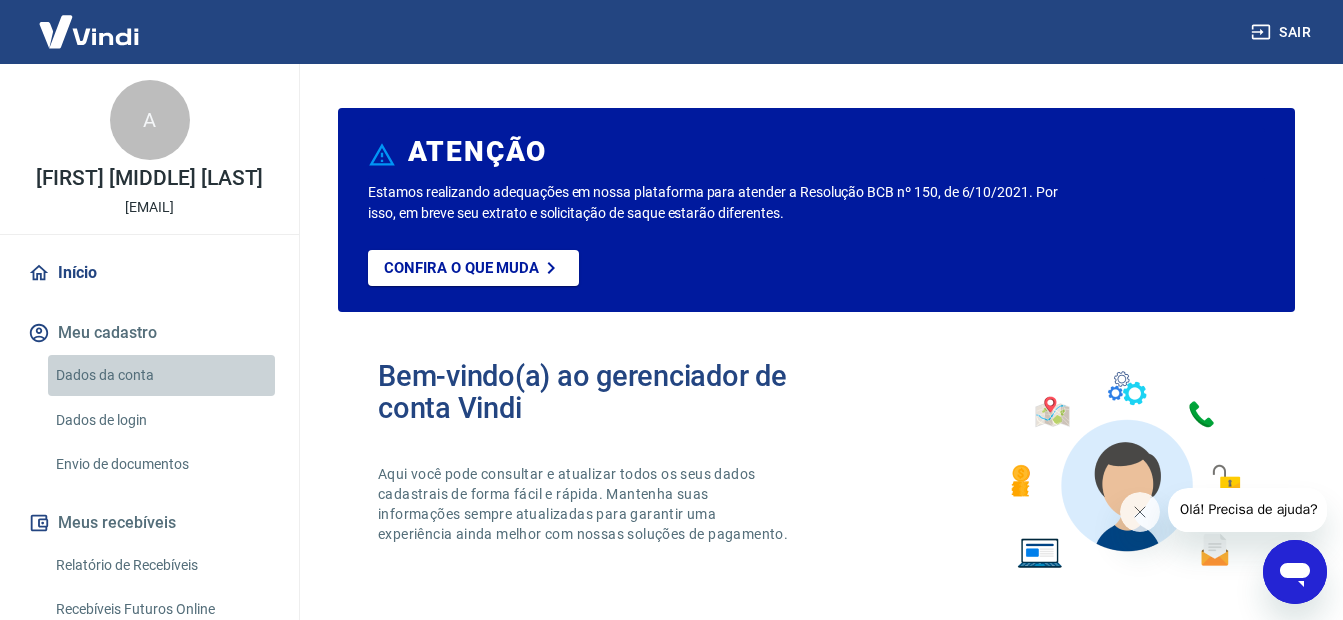 click on "Dados da conta" at bounding box center [161, 375] 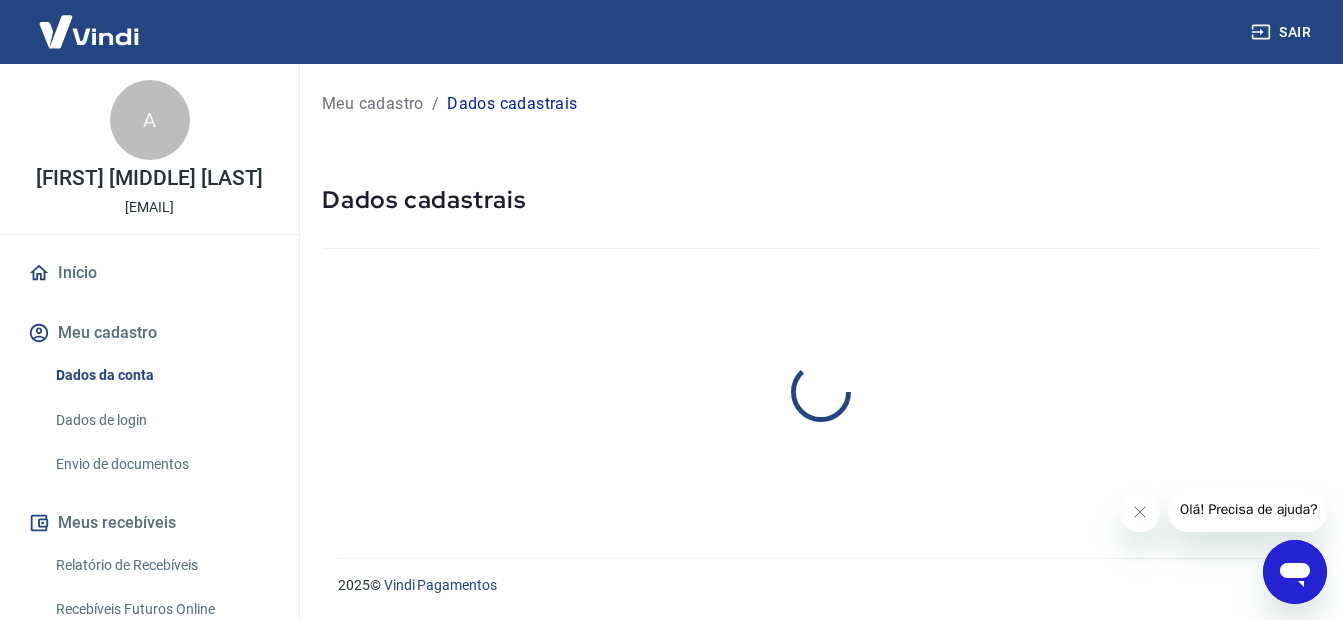 select on "RJ" 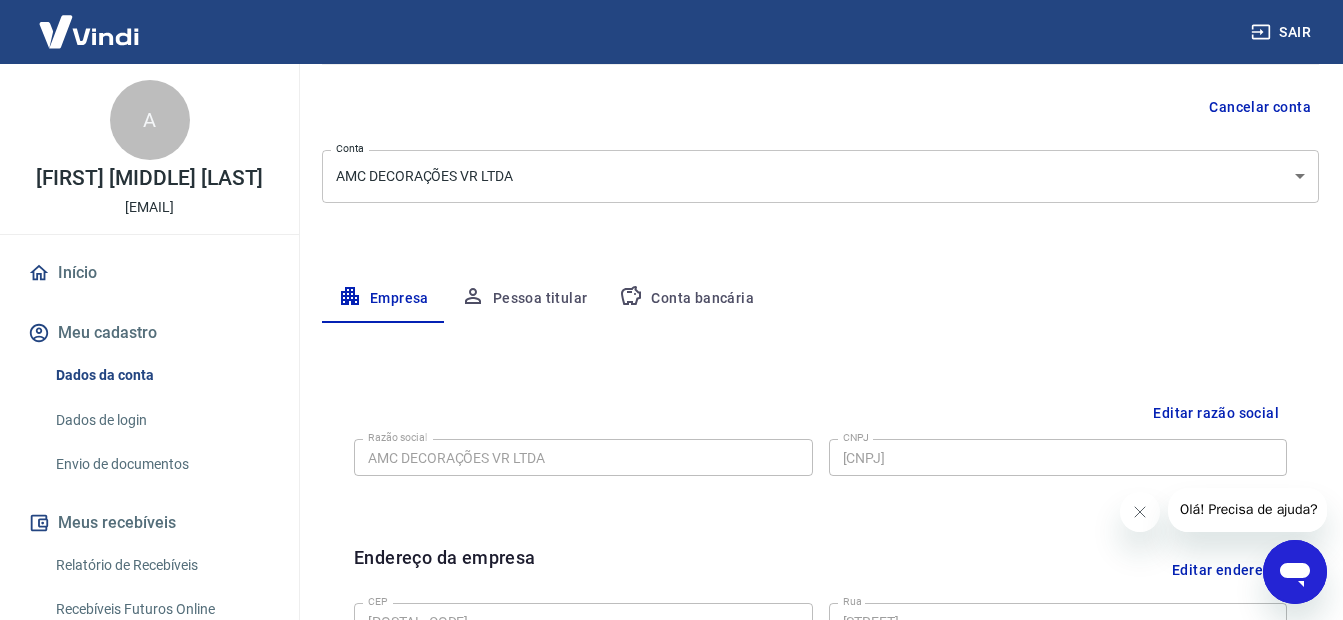 scroll, scrollTop: 302, scrollLeft: 0, axis: vertical 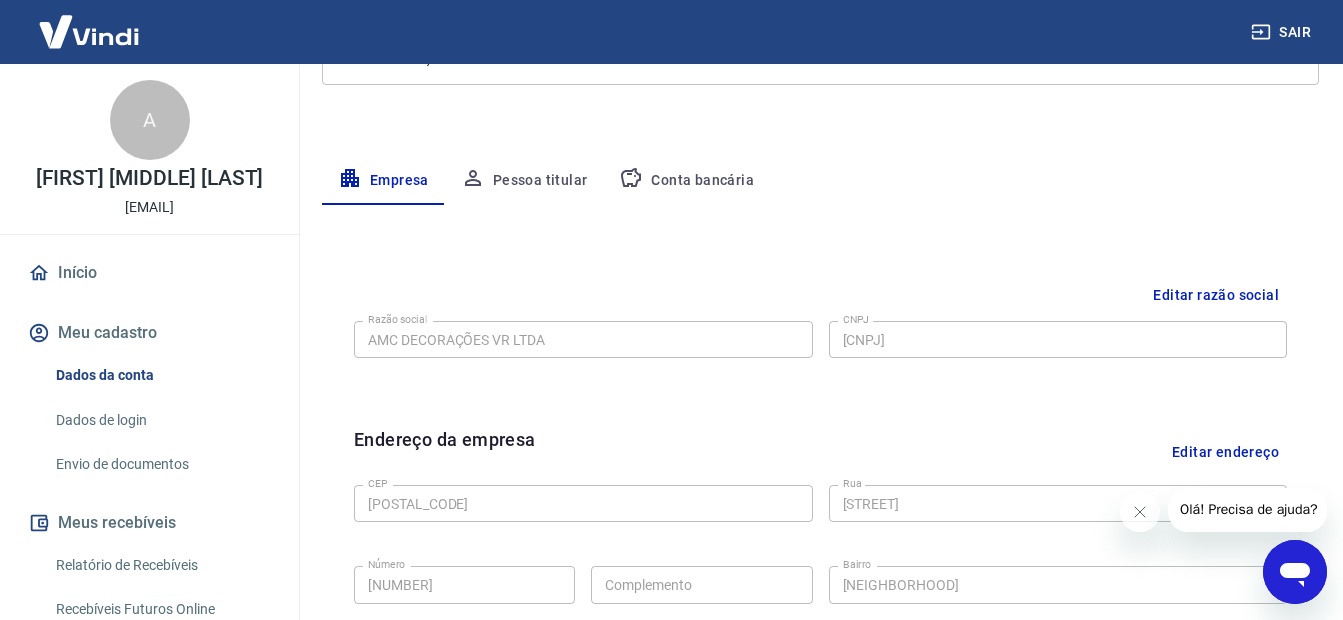 click on "Conta bancária" at bounding box center (686, 181) 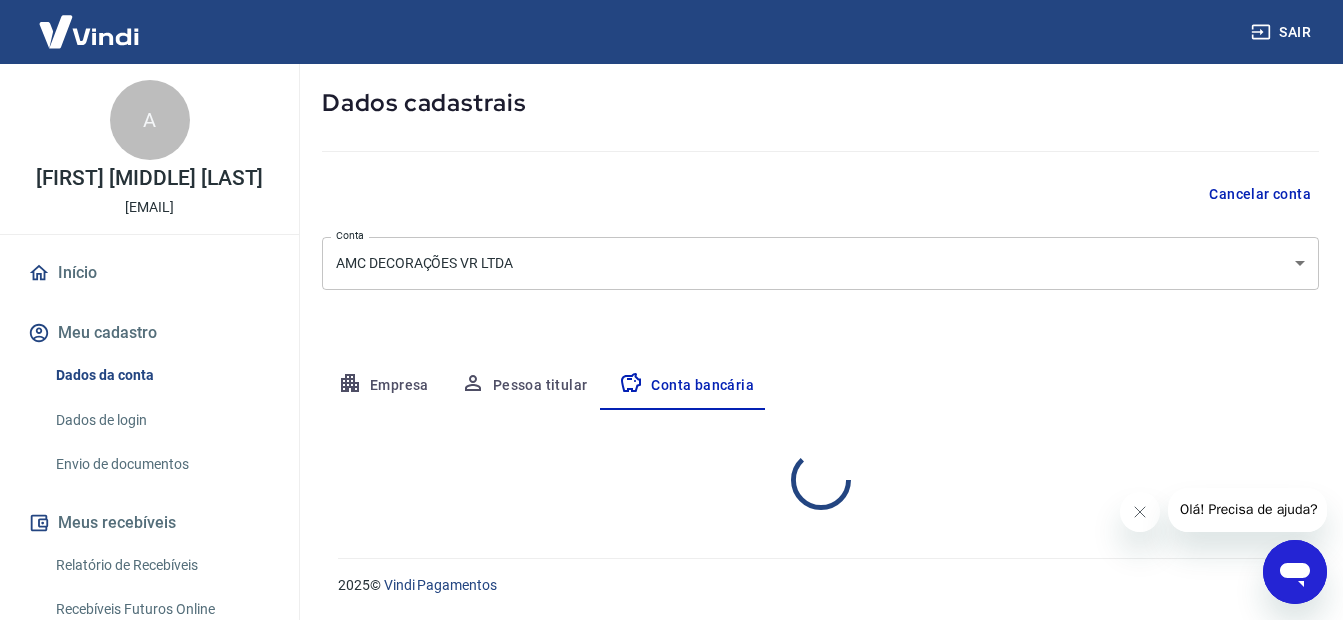 scroll, scrollTop: 291, scrollLeft: 0, axis: vertical 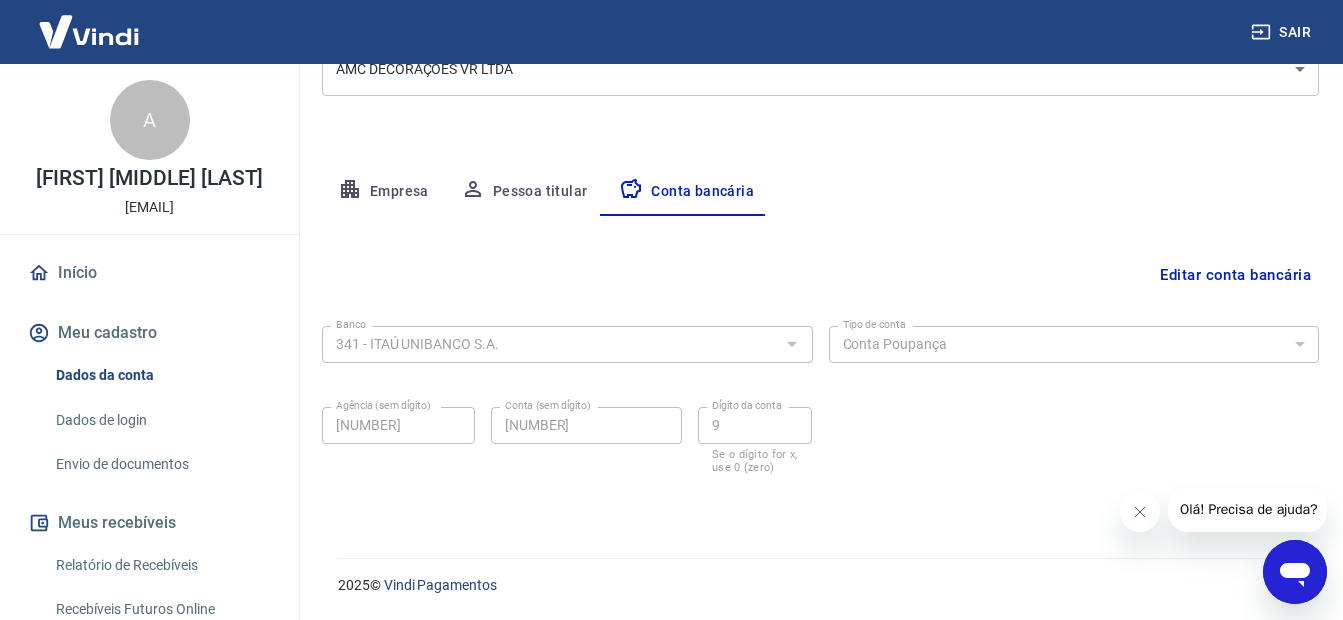click on "Editar conta bancária" at bounding box center [1235, 275] 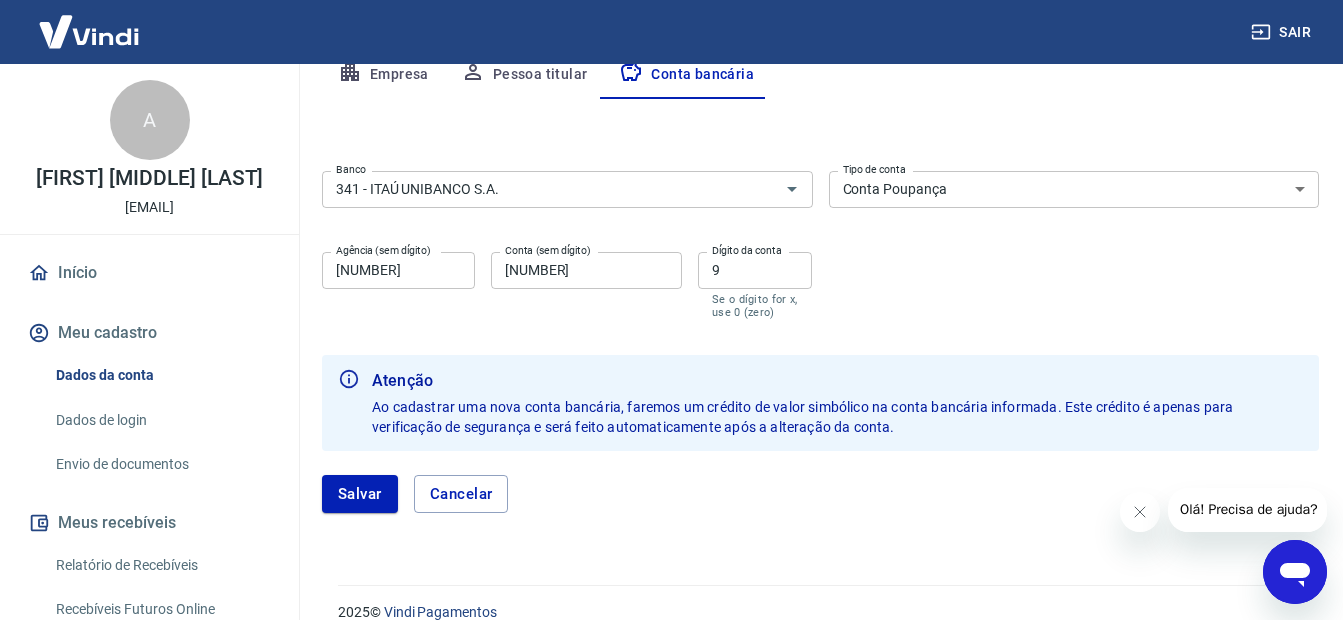 scroll, scrollTop: 435, scrollLeft: 0, axis: vertical 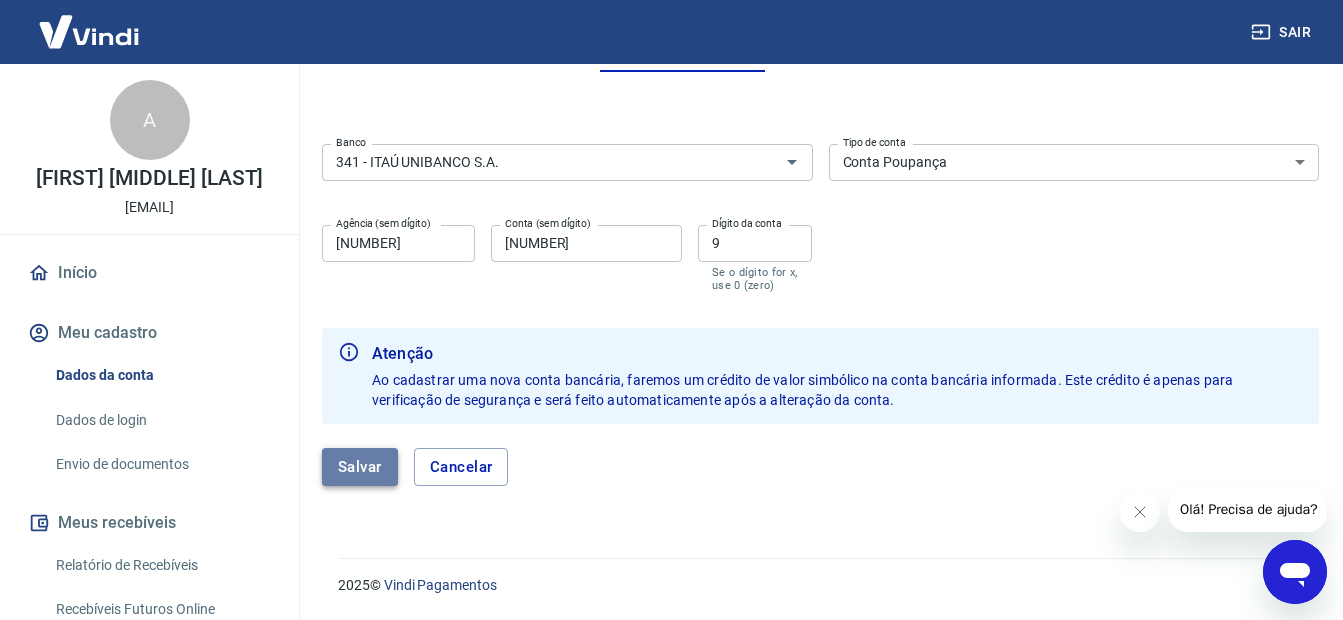 click on "Salvar" at bounding box center (360, 467) 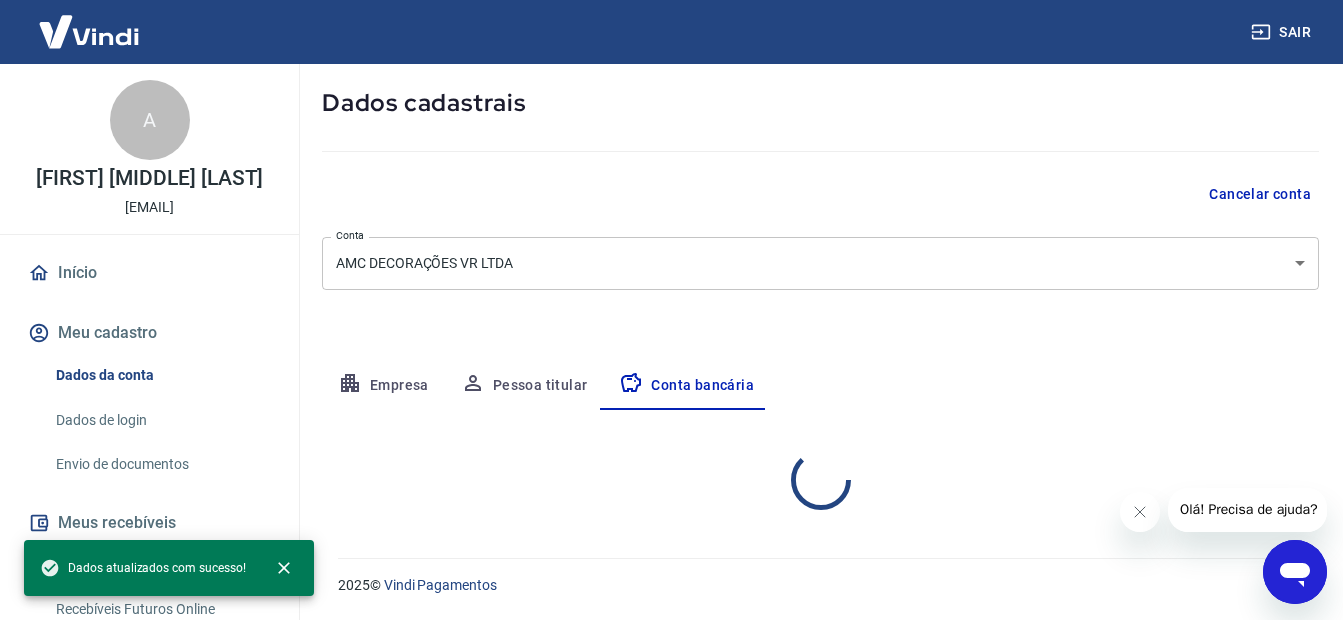 scroll, scrollTop: 291, scrollLeft: 0, axis: vertical 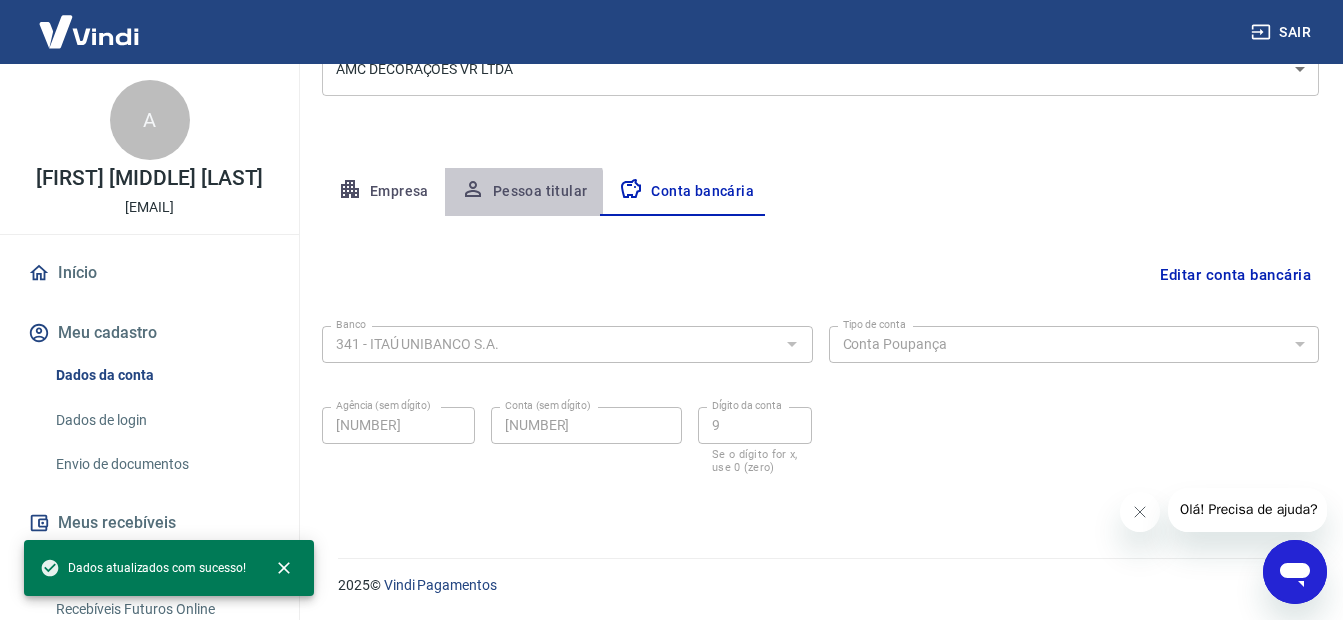 click on "Pessoa titular" at bounding box center (524, 192) 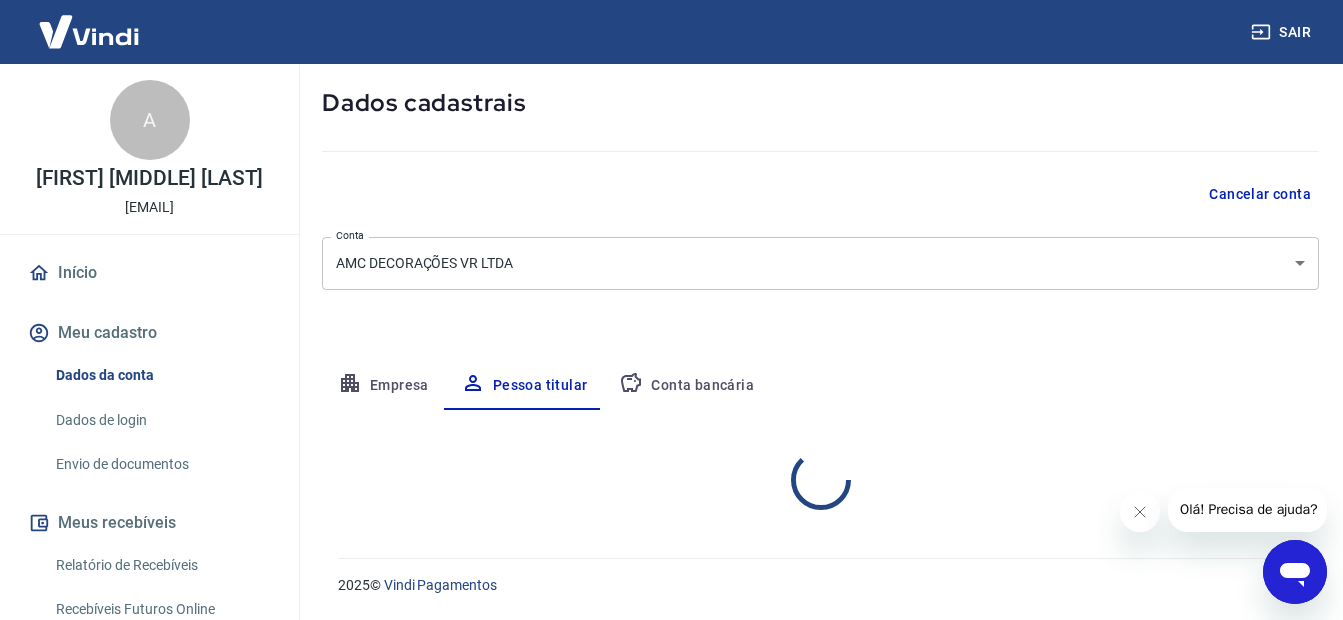 scroll, scrollTop: 180, scrollLeft: 0, axis: vertical 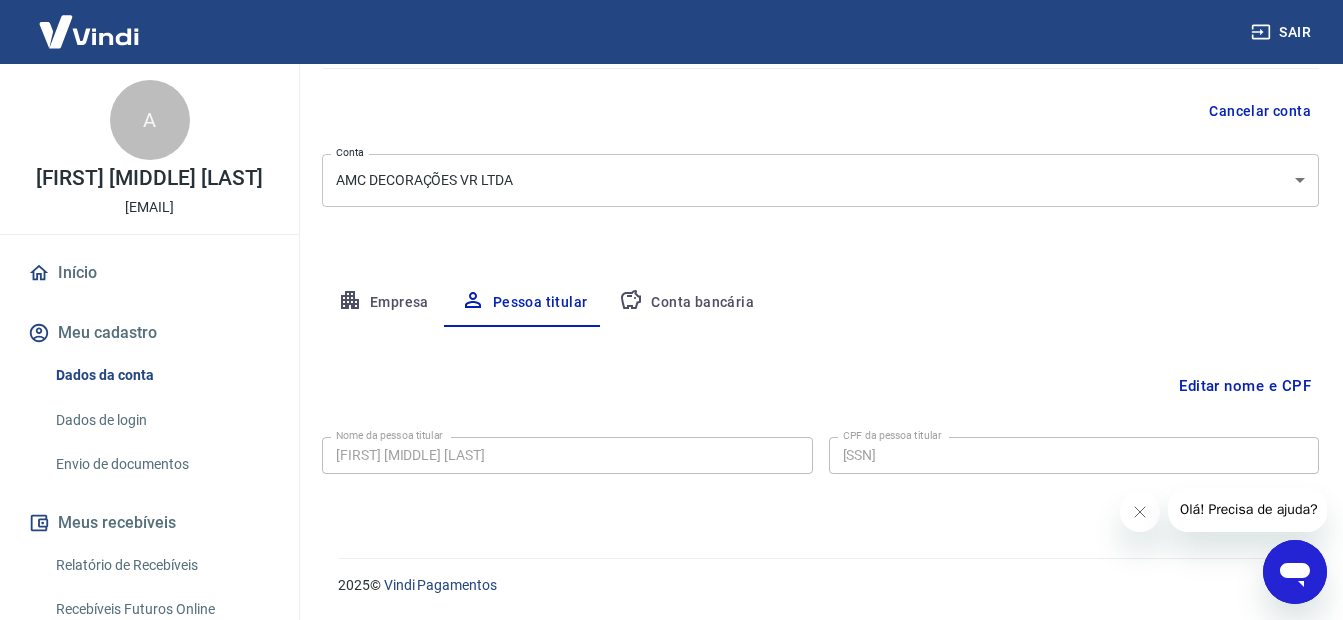 click on "Empresa" at bounding box center (383, 303) 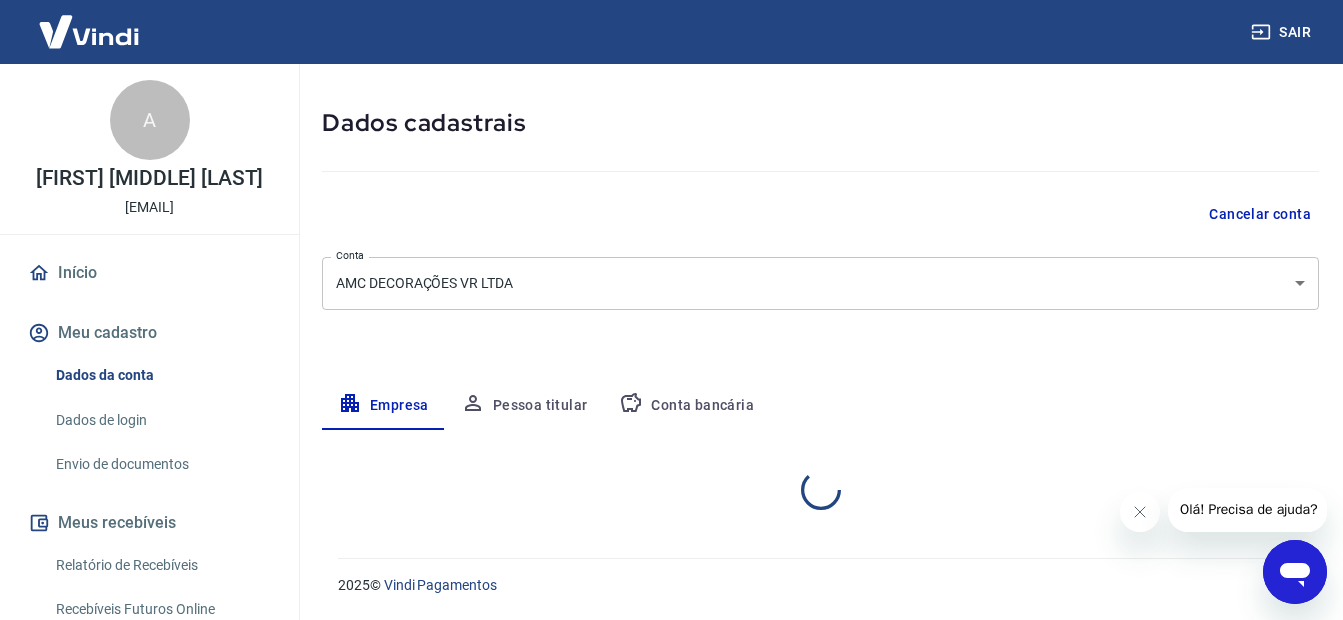 select on "RJ" 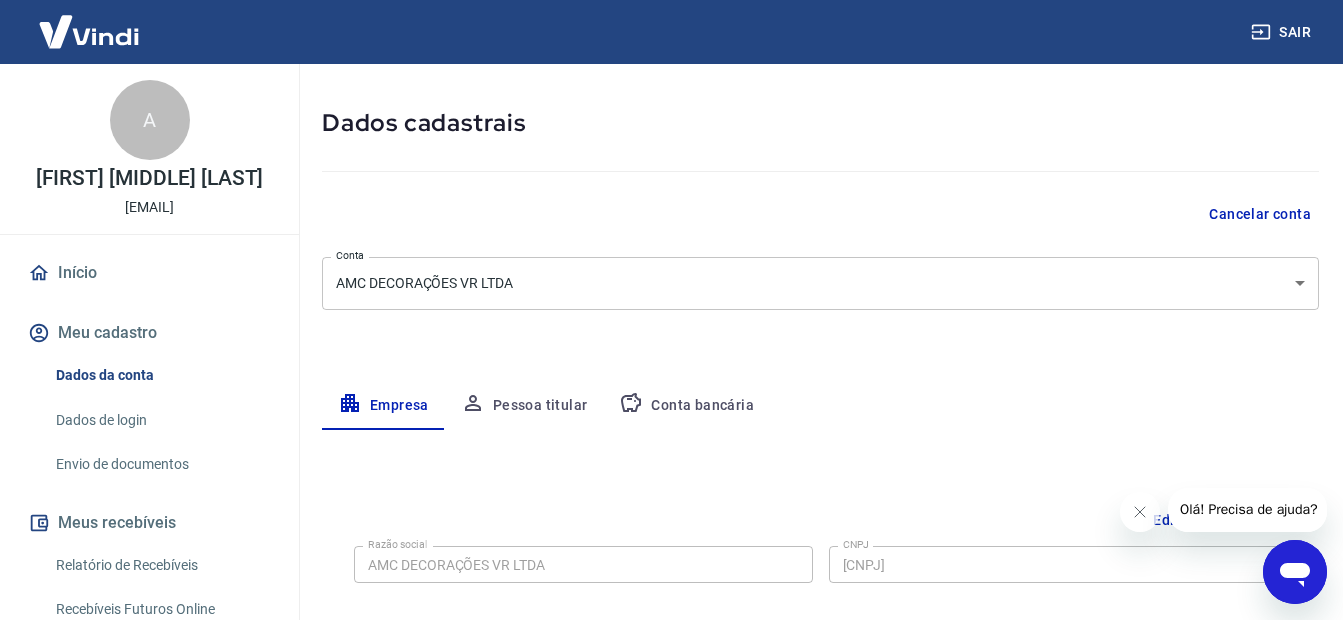 scroll, scrollTop: 180, scrollLeft: 0, axis: vertical 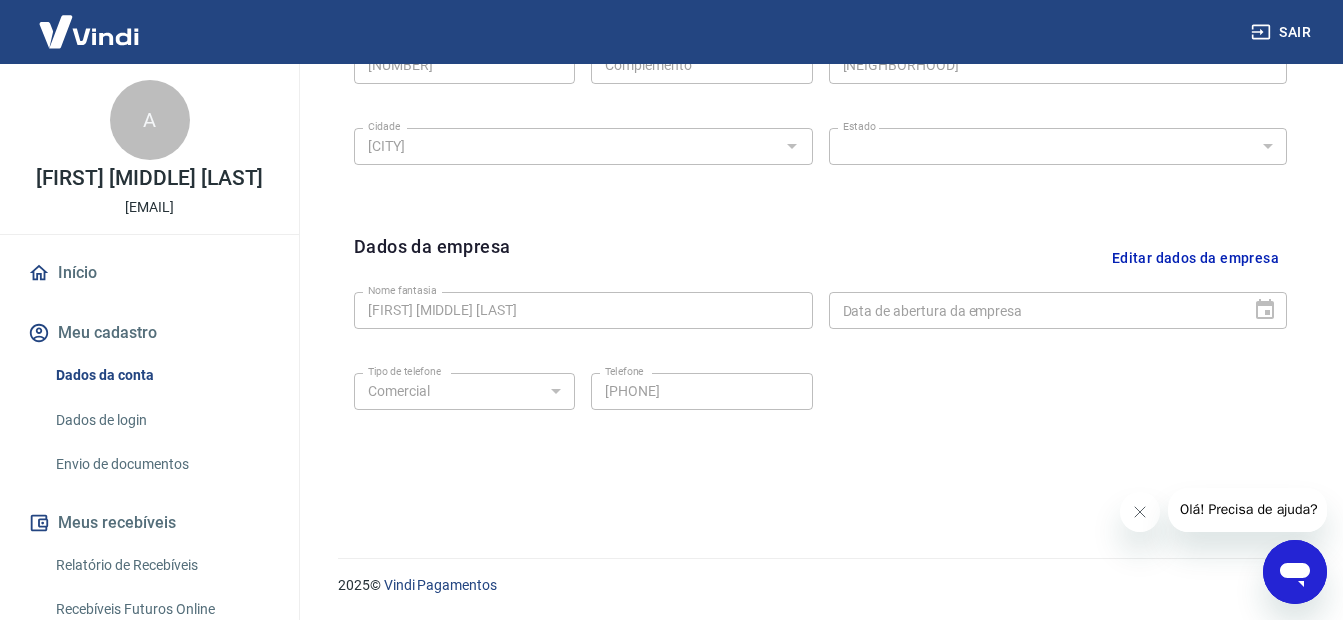 click on "Dados de login" at bounding box center [161, 420] 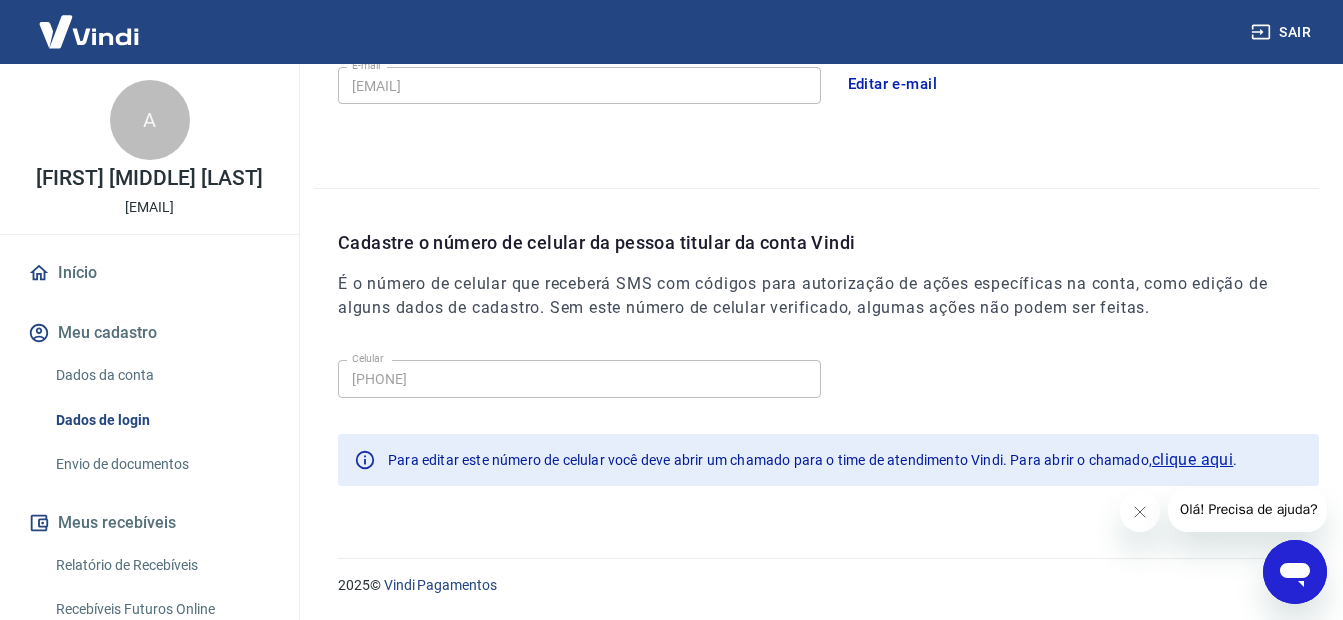 scroll, scrollTop: 645, scrollLeft: 0, axis: vertical 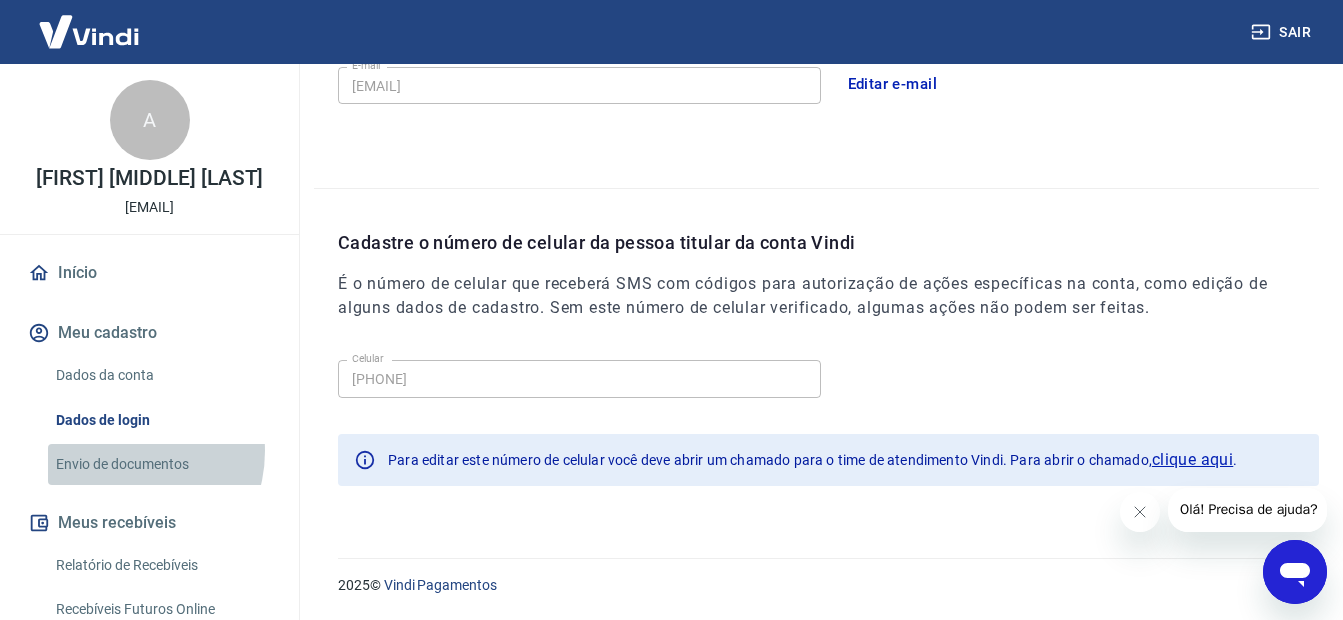 click on "Envio de documentos" at bounding box center (161, 464) 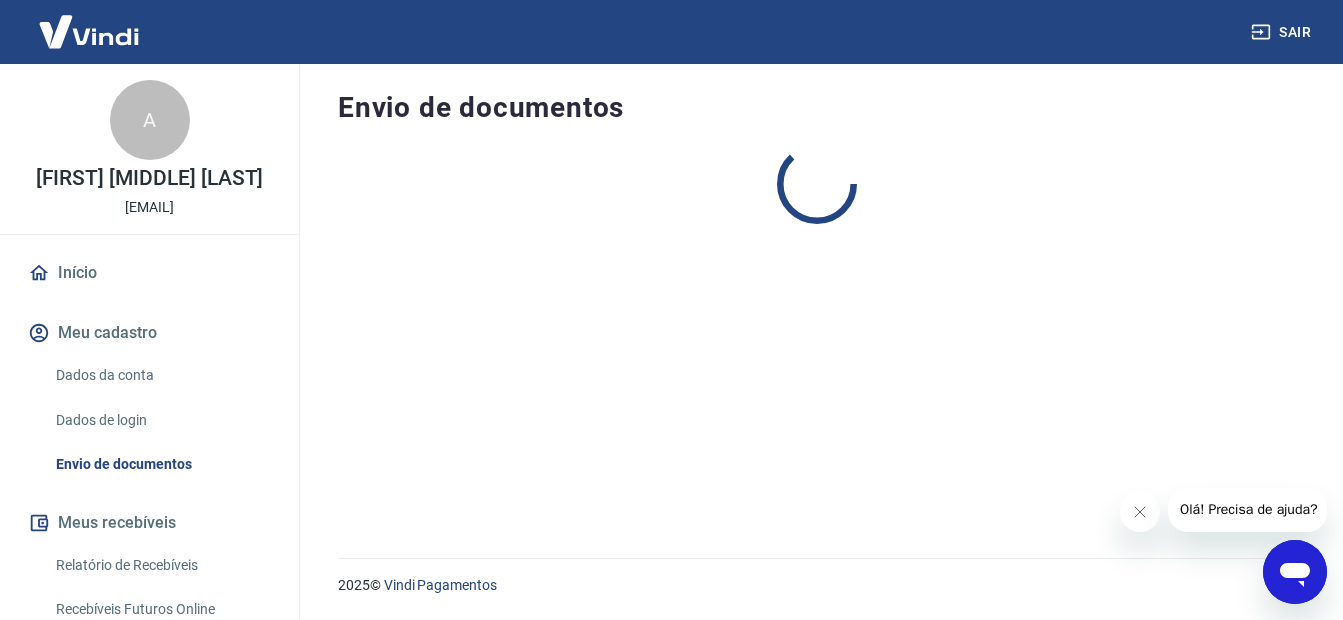 scroll, scrollTop: 0, scrollLeft: 0, axis: both 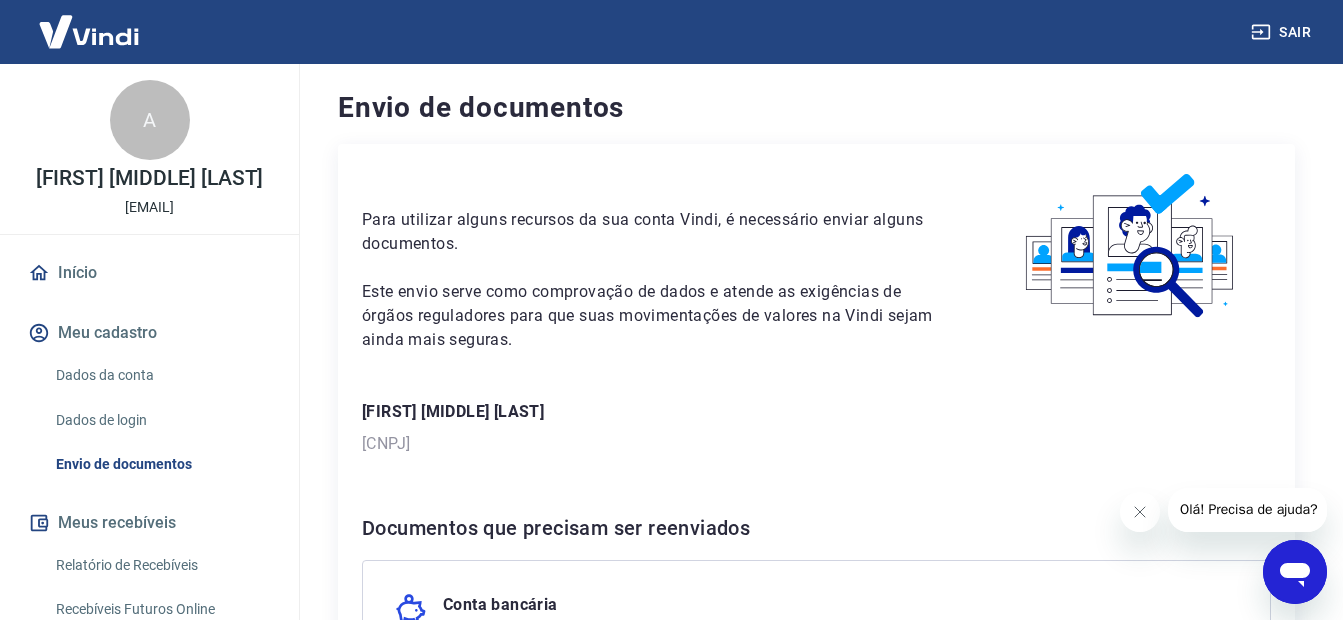 click on "Este envio serve como comprovação de dados e atende as exigências de órgãos reguladores para que suas movimentações de valores na Vindi sejam ainda mais seguras." at bounding box center [653, 316] 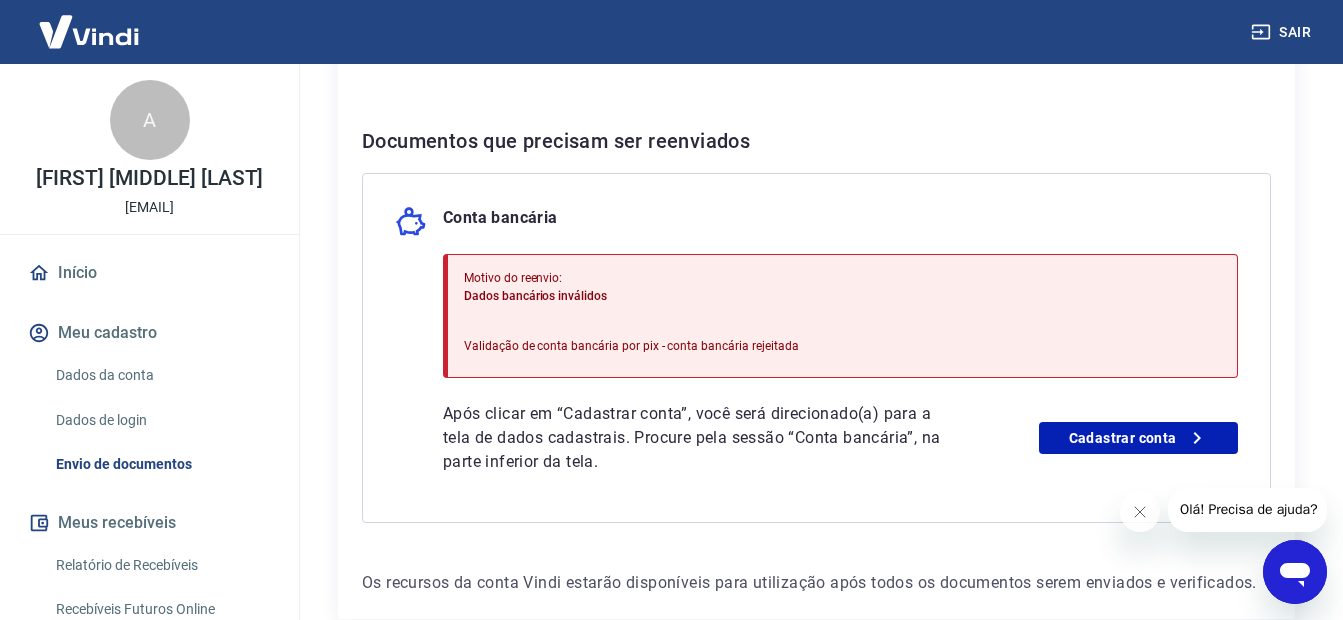 scroll, scrollTop: 389, scrollLeft: 0, axis: vertical 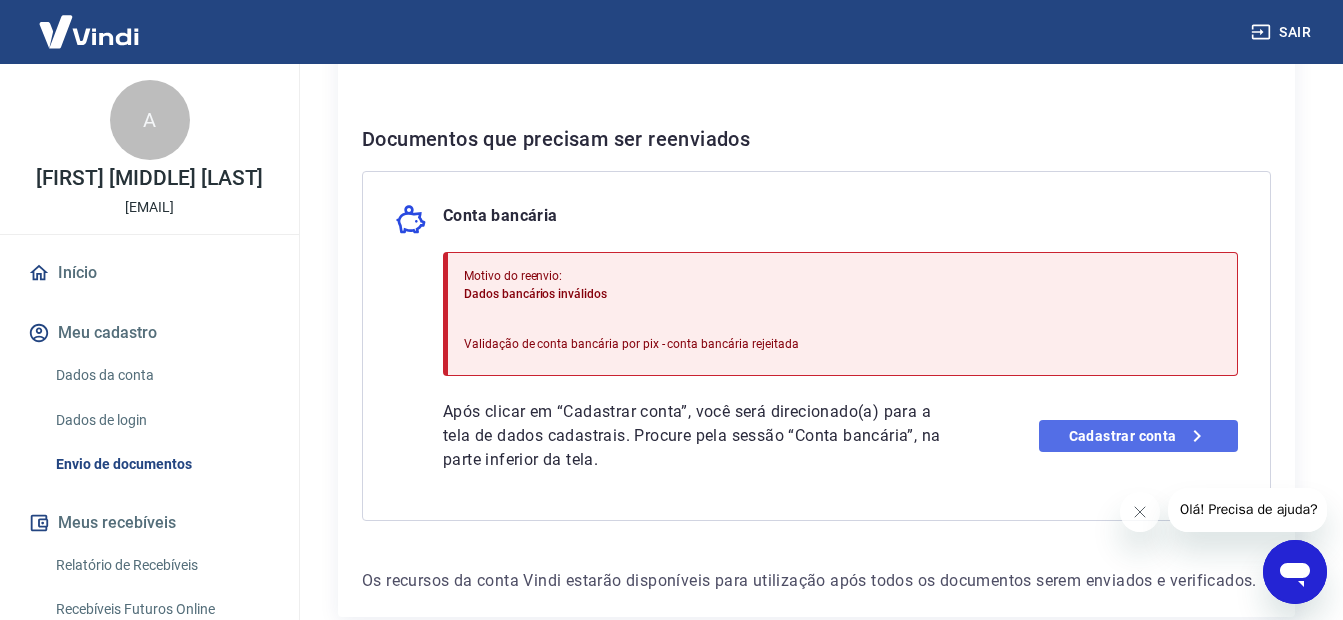 click on "Cadastrar conta" at bounding box center [1138, 436] 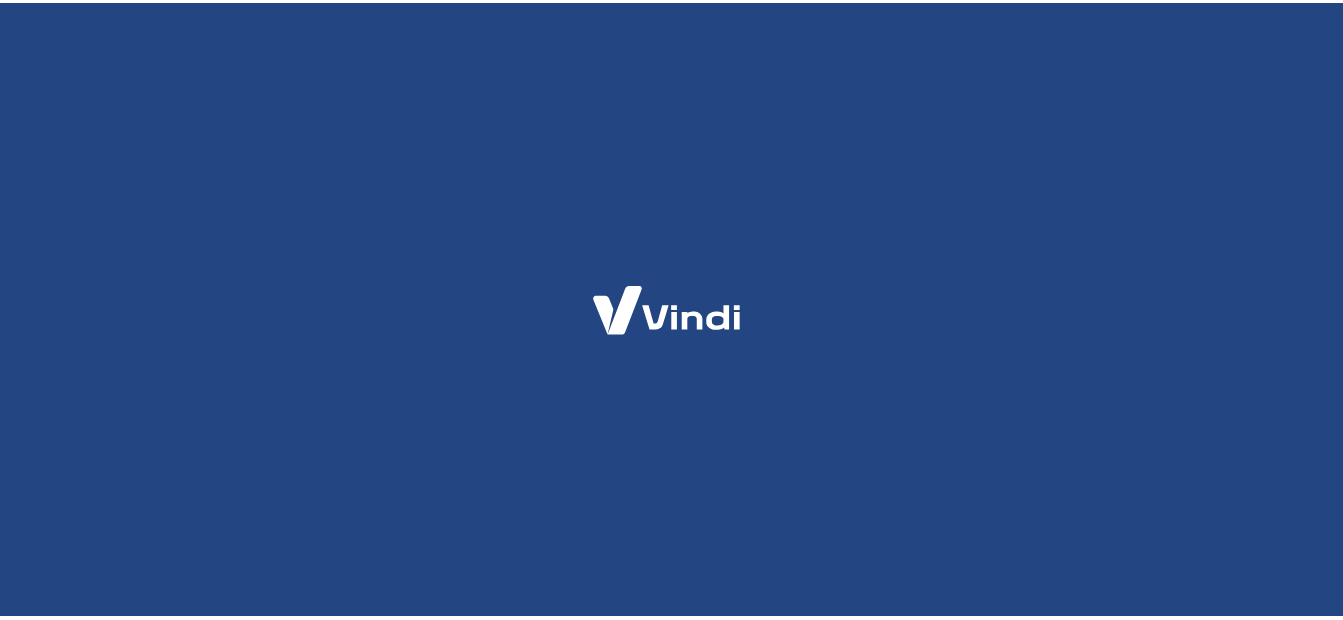 scroll, scrollTop: 0, scrollLeft: 0, axis: both 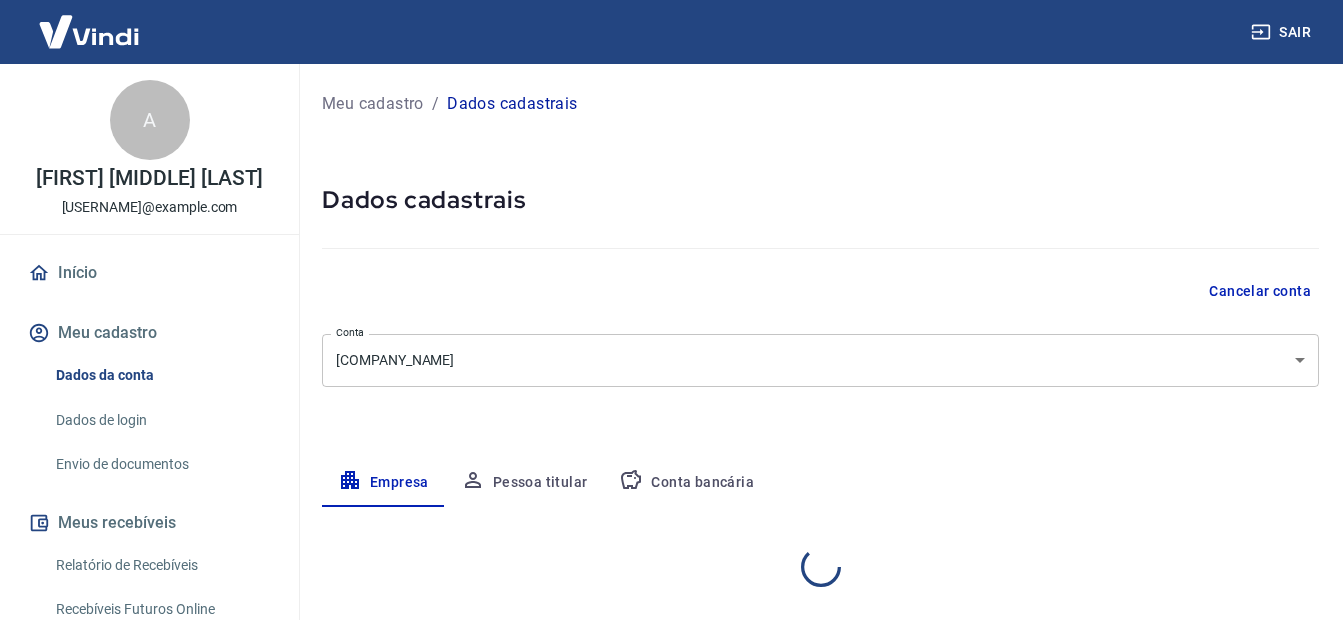 select on "RJ" 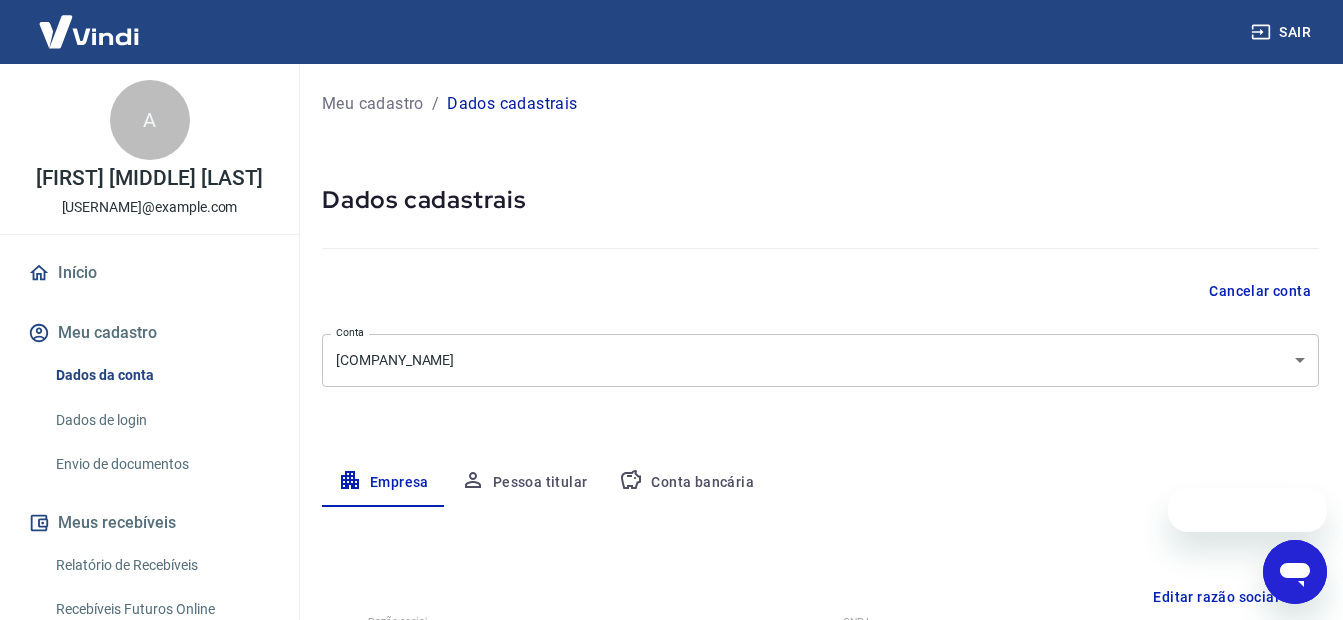 scroll, scrollTop: 0, scrollLeft: 0, axis: both 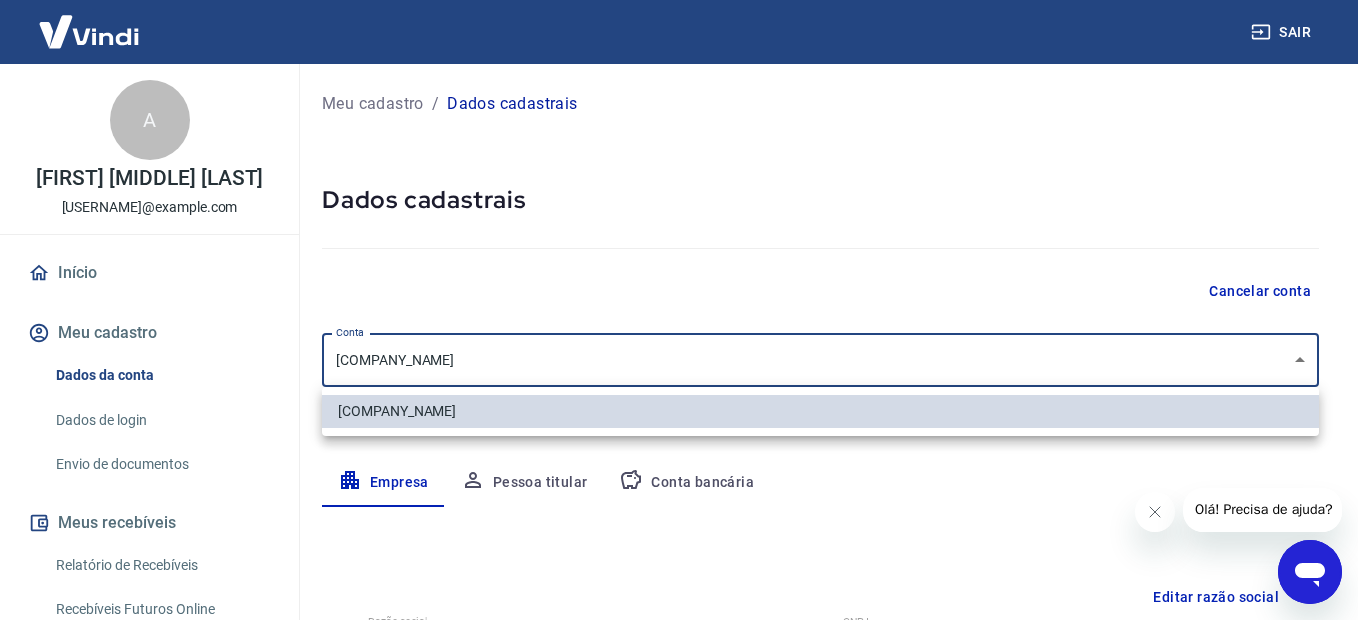 click on "Sair A ADAN DE MOURA CORIDEIRO adanb234@gmail.com Início Meu cadastro Dados da conta Dados de login Envio de documentos Meus recebíveis Relatório de Recebíveis Recebíveis Futuros Online Contratos com credores Disponibilização de agenda Segurança Fale conosco Meu cadastro / Dados cadastrais Dados cadastrais Cancelar conta Conta AMC DECORAÇÕES VR LTDA [object Object] Conta Empresa Pessoa titular Conta bancária Editar razão social Razão social AMC DECORAÇÕES VR LTDA Razão social CNPJ 68.639.210/0001-68 CNPJ Endereço da empresa Editar endereço CEP 27213-200 CEP Rua Avenida Dezessete de Julho Rua Número 367 Número Complemento Complemento Bairro Aterrado Bairro Cidade Volta Redonda Cidade Estado Acre Alagoas Amapá Amazonas Bahia Ceará Distrito Federal Espírito Santo Goiás Maranhão Mato Grosso Mato Grosso do Sul Minas Gerais Pará Paraíba Paraná Pernambuco Piauí Rio de Janeiro Rio Grande do Norte Rio Grande do Sul Rondônia Roraima Santa Catarina São Paulo Sergipe Tocantins Estado 2025" at bounding box center (679, 310) 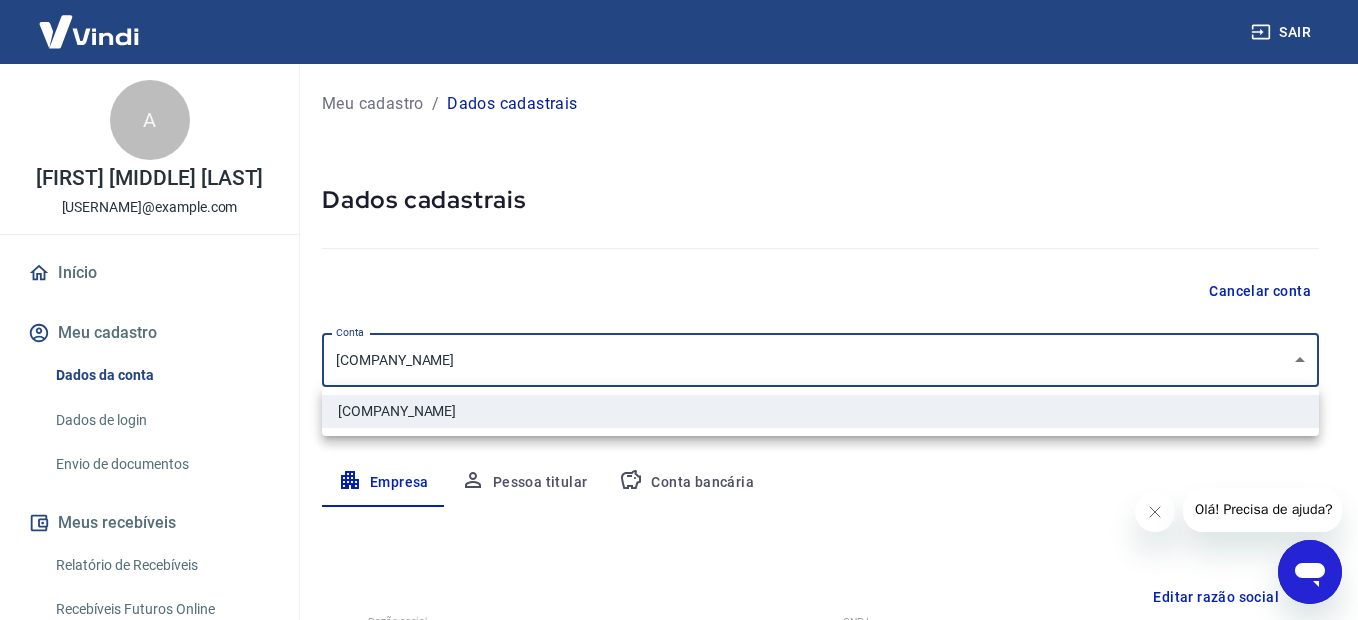 click at bounding box center [679, 310] 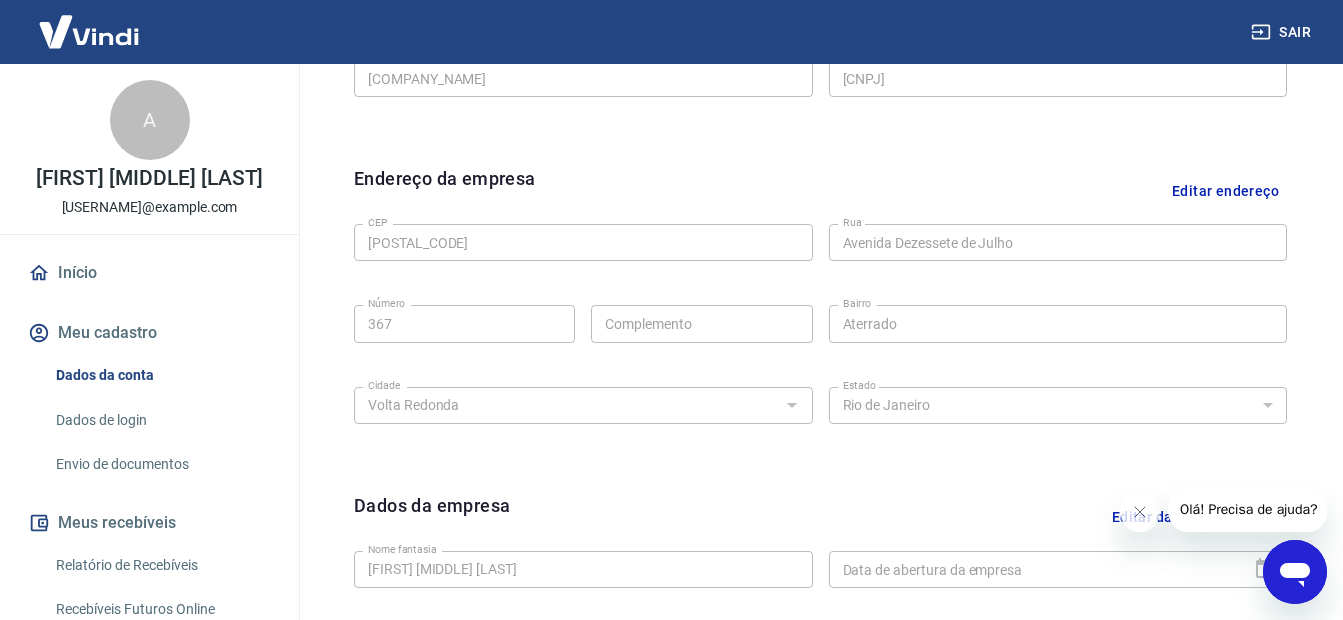 scroll, scrollTop: 571, scrollLeft: 0, axis: vertical 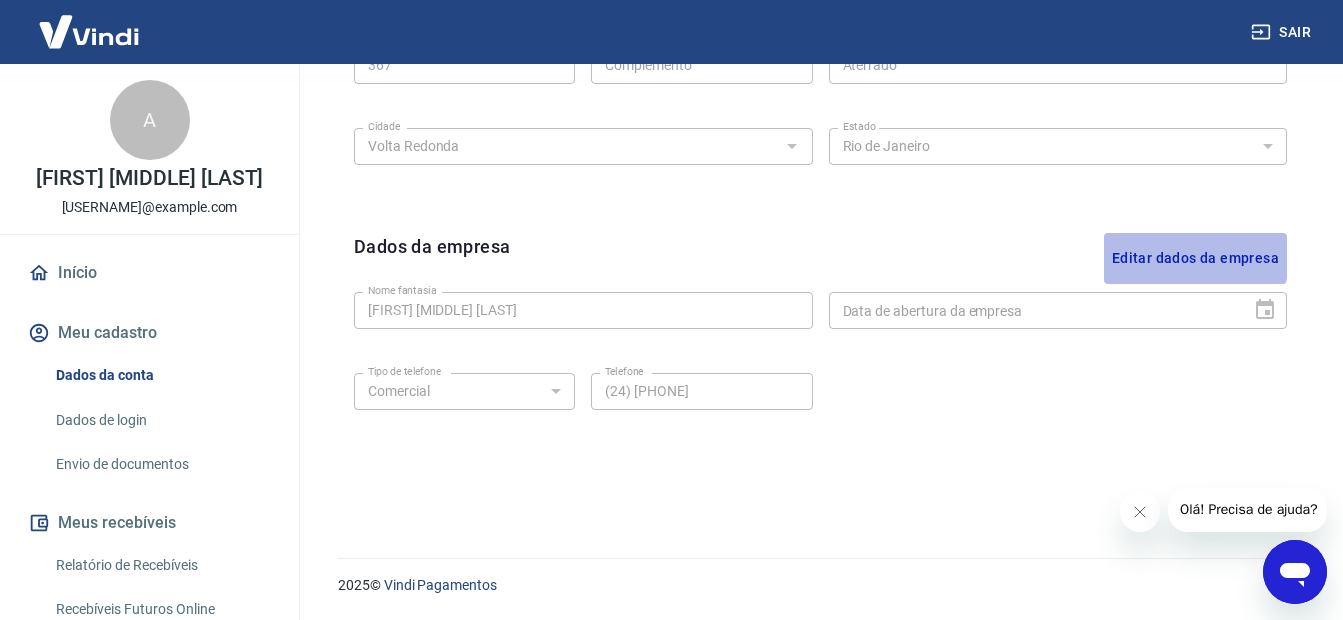 click on "Editar dados da empresa" at bounding box center [1195, 258] 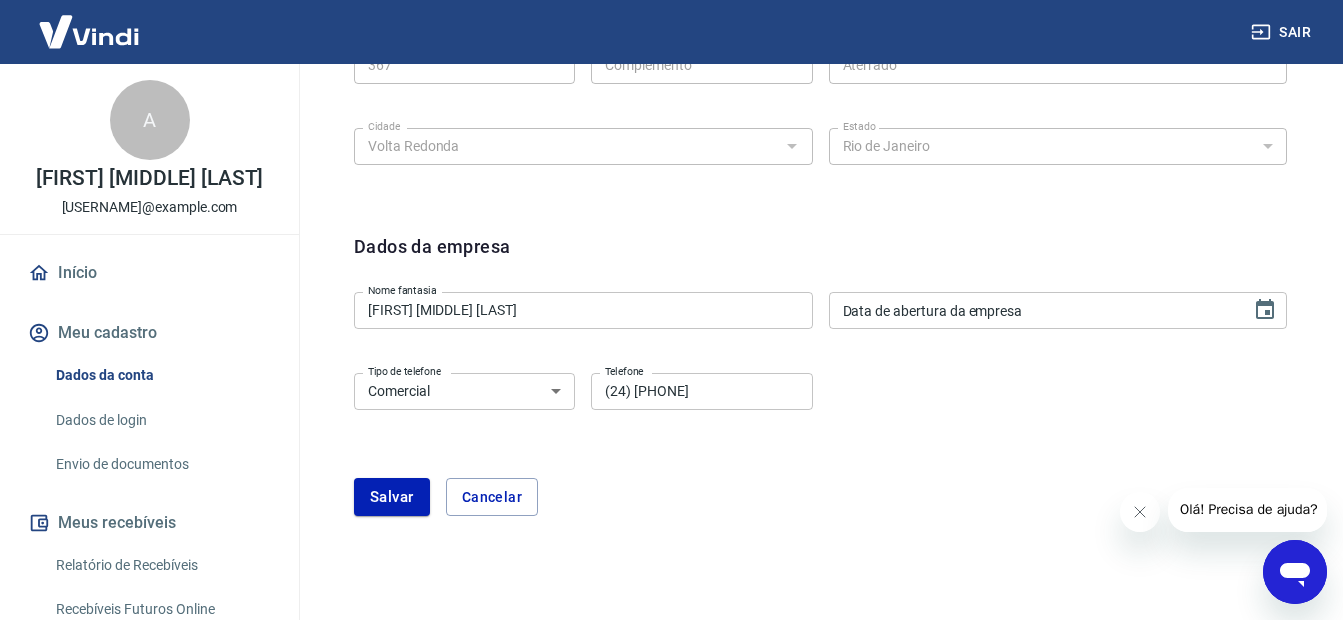 click on "Dados da empresa" at bounding box center [820, 258] 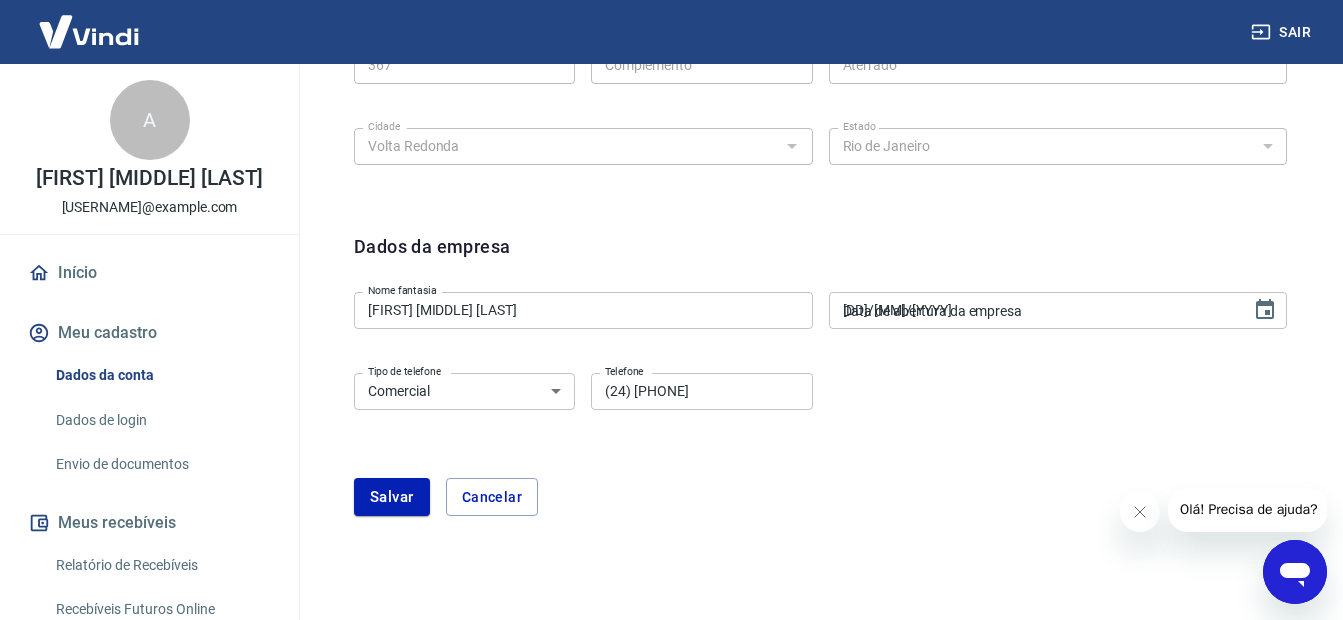 click on "DD/MM/YYYY" at bounding box center (1033, 310) 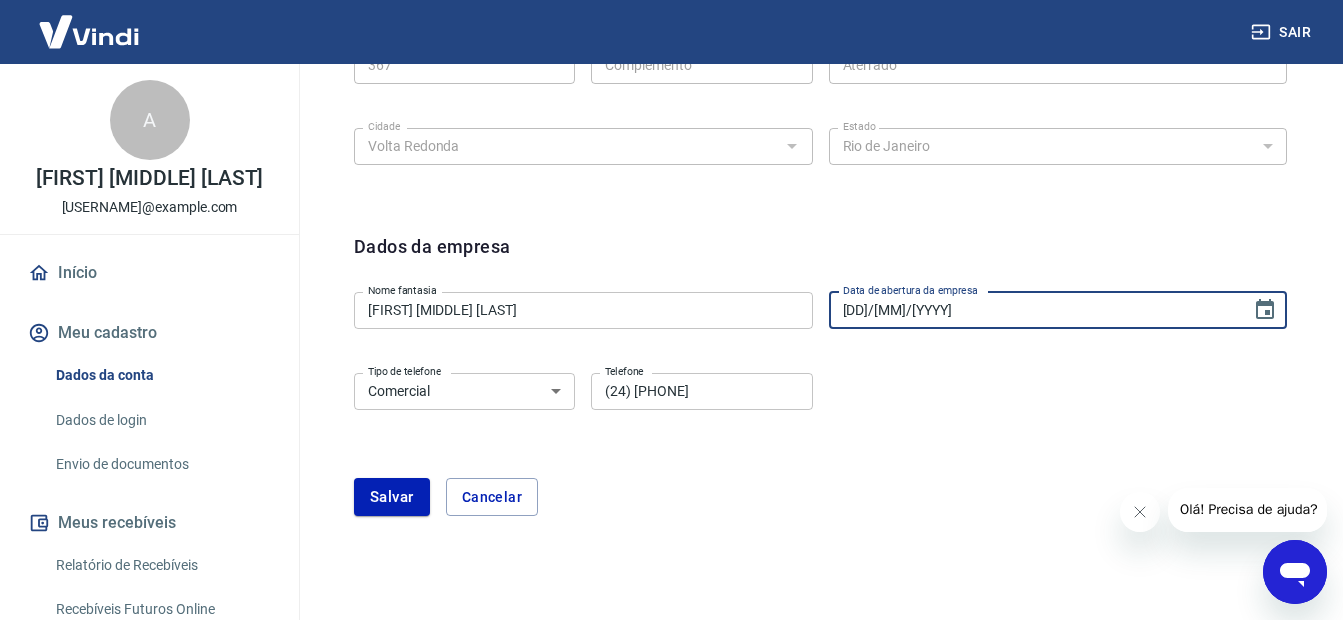 type on "14/10/1992" 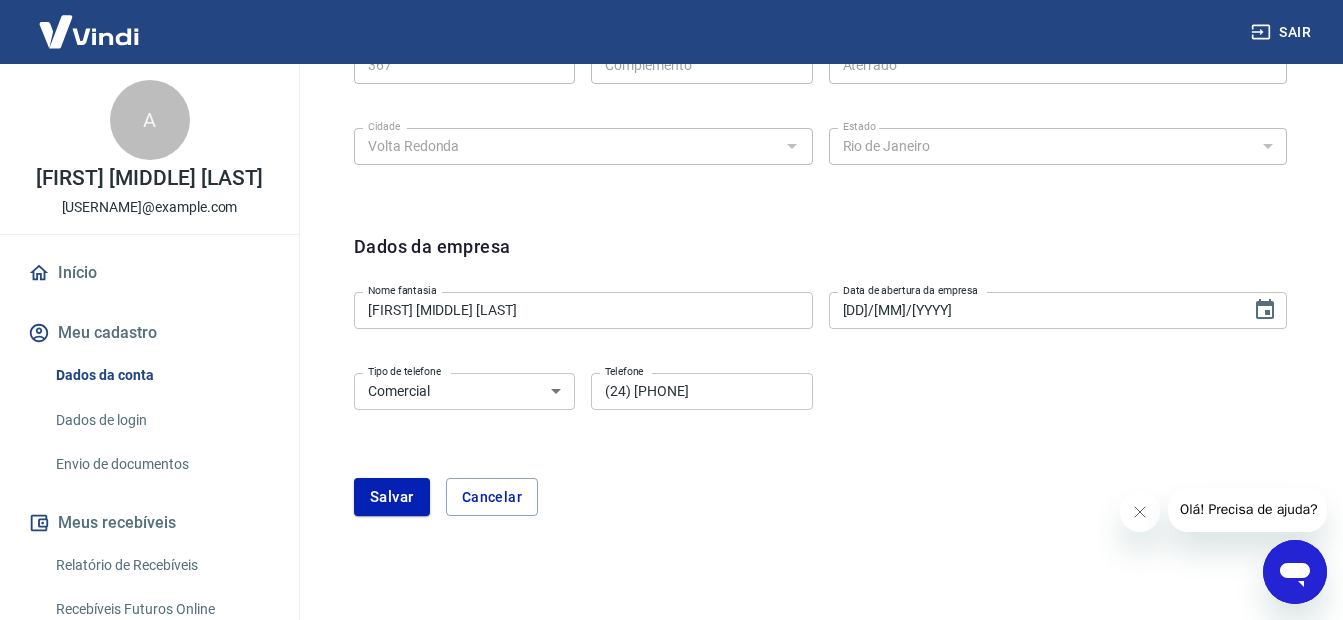 click on "Residencial Comercial" at bounding box center (464, 391) 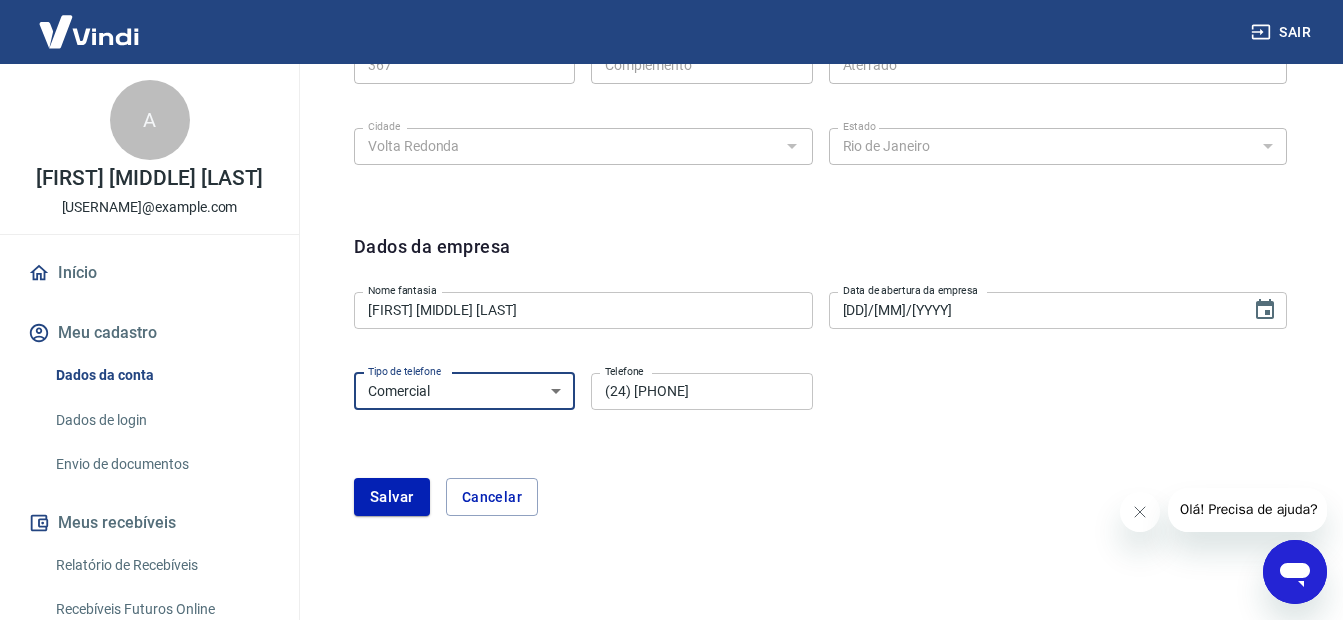 click on "Residencial Comercial" at bounding box center (464, 391) 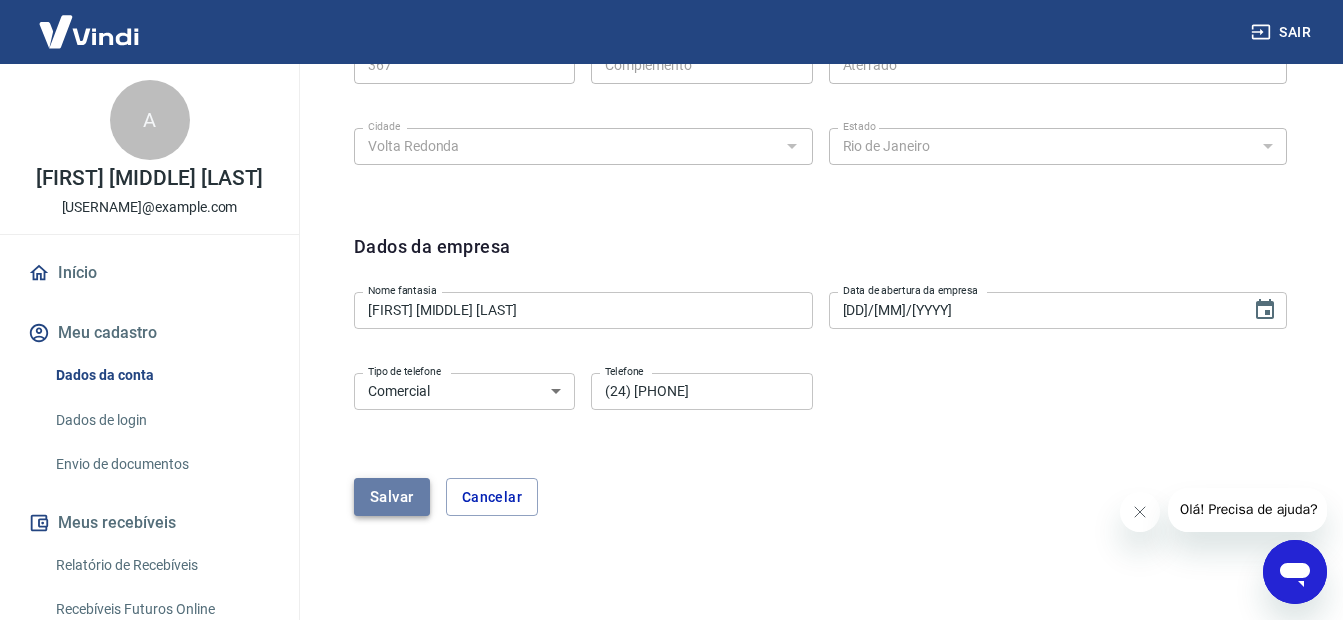 click on "Salvar" at bounding box center (392, 497) 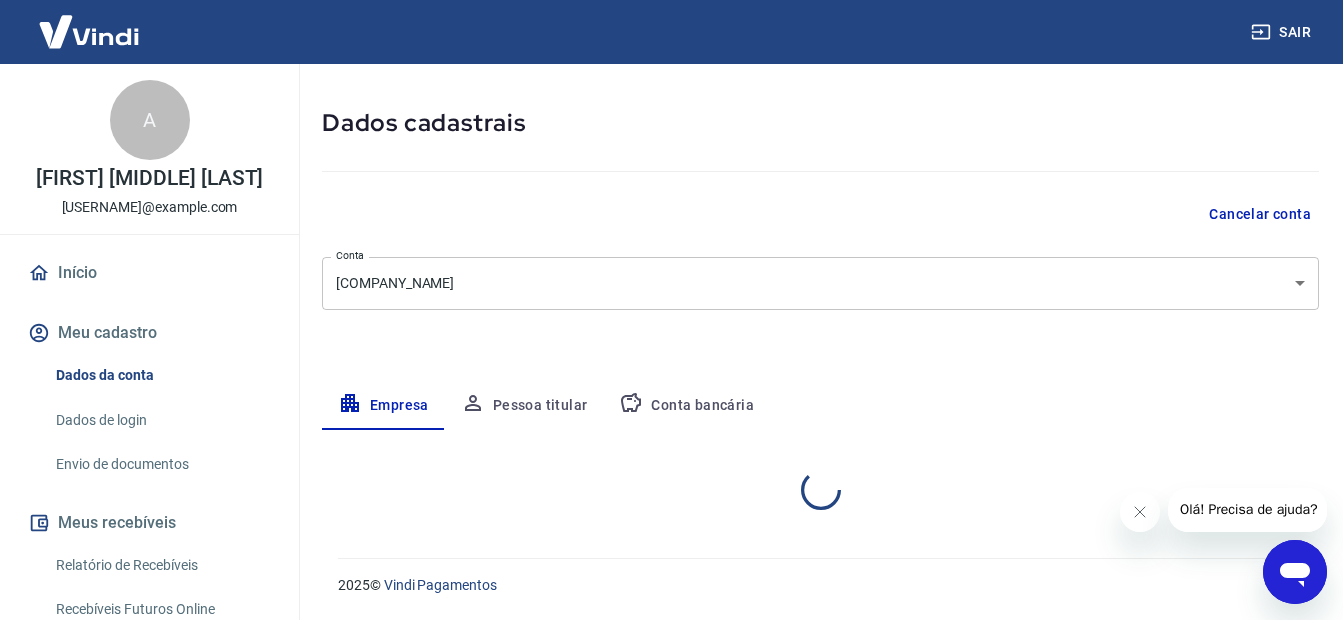 select on "RJ" 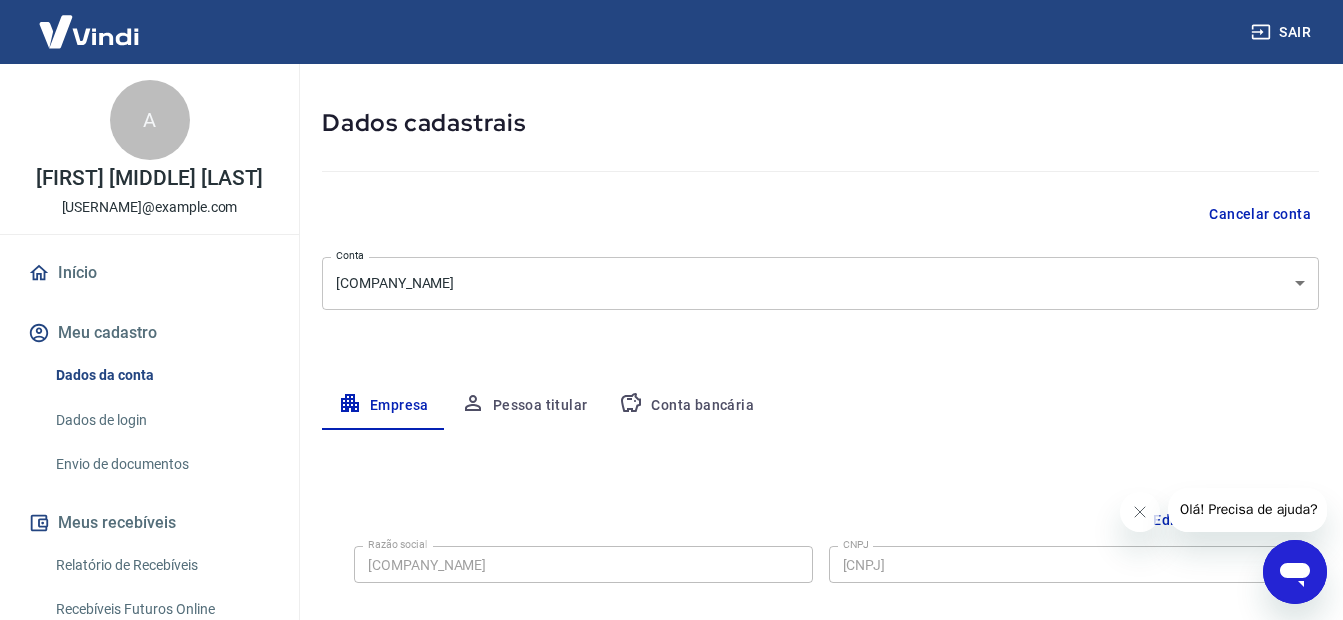 scroll, scrollTop: 346, scrollLeft: 0, axis: vertical 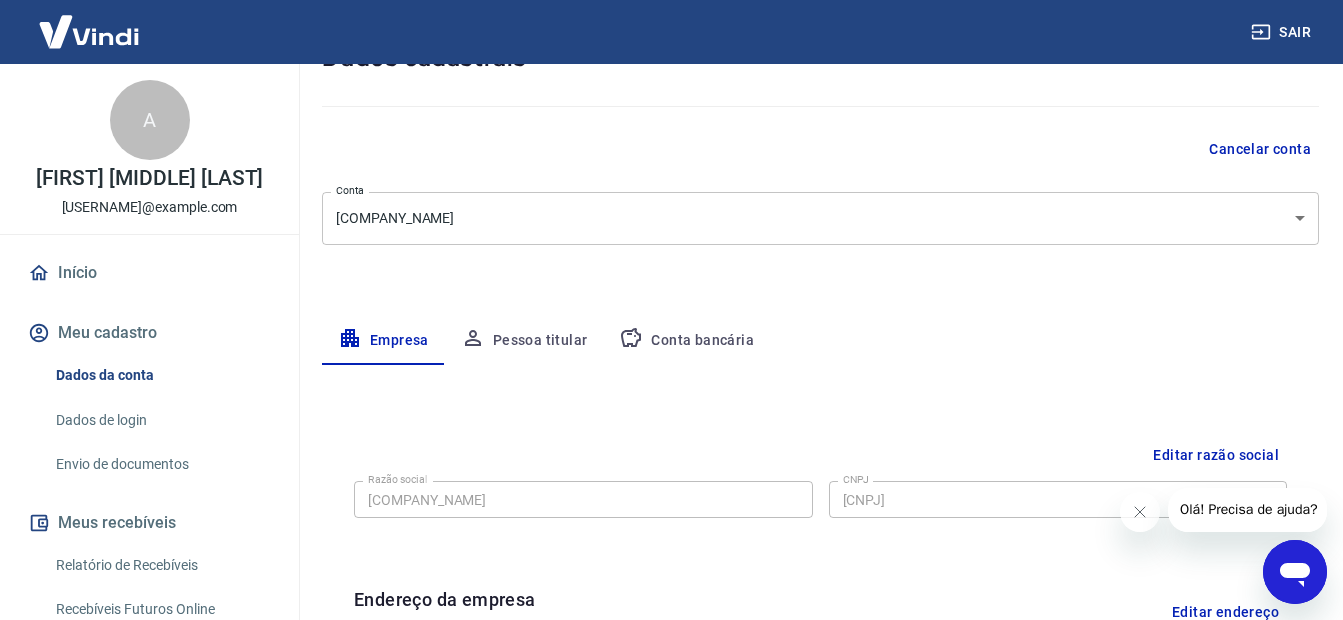 click on "Pessoa titular" at bounding box center [524, 341] 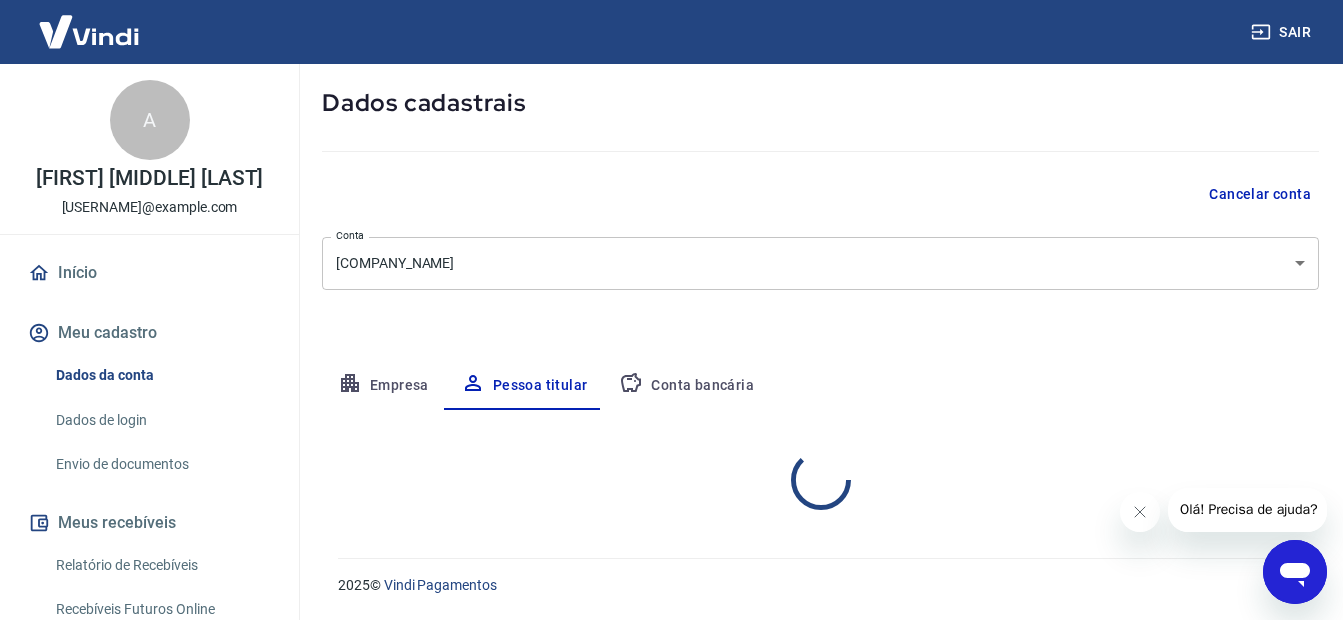scroll, scrollTop: 142, scrollLeft: 0, axis: vertical 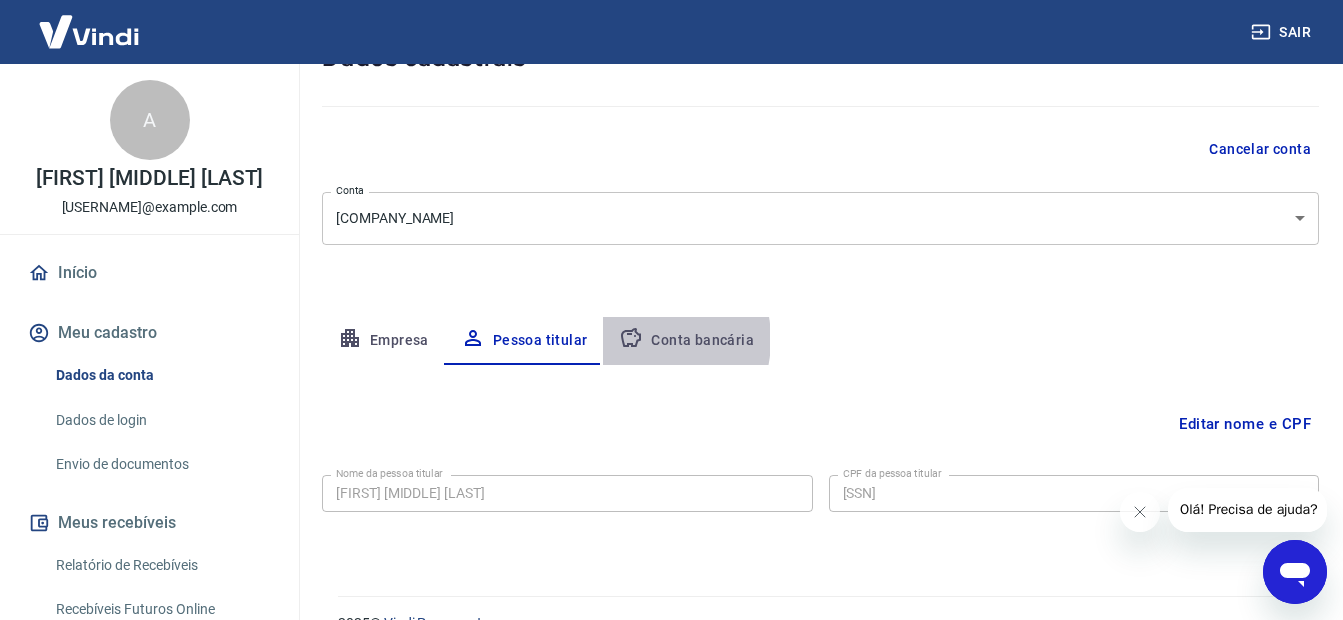 click 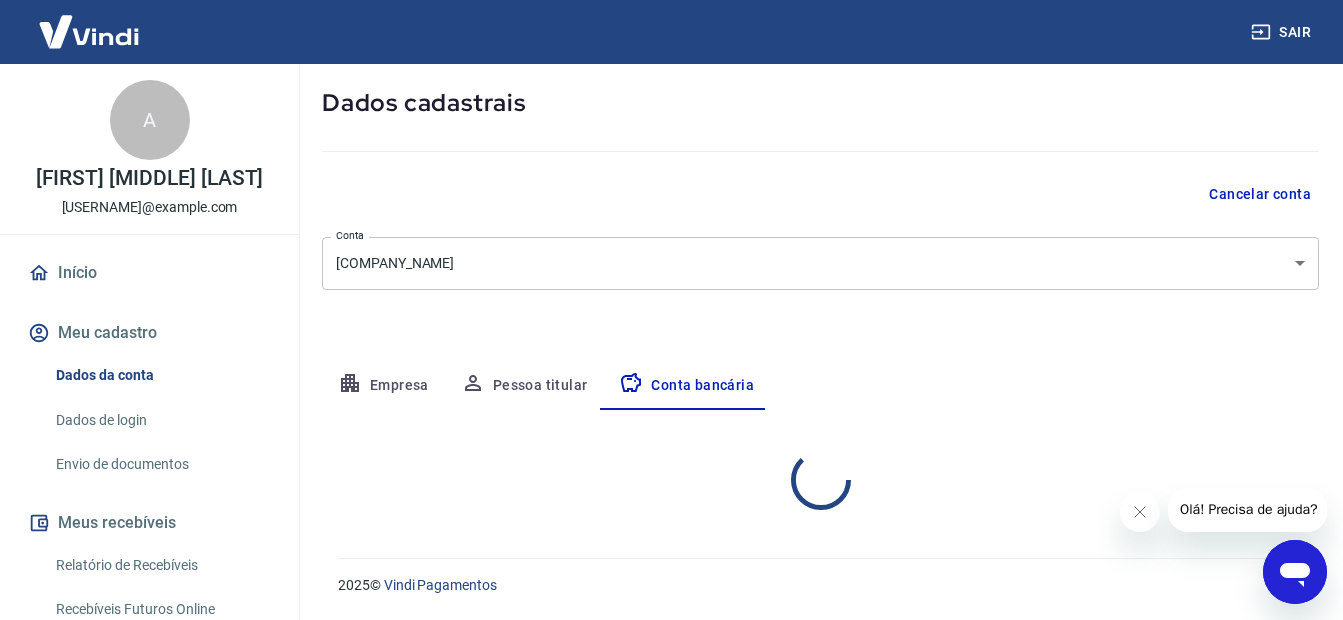 scroll, scrollTop: 142, scrollLeft: 0, axis: vertical 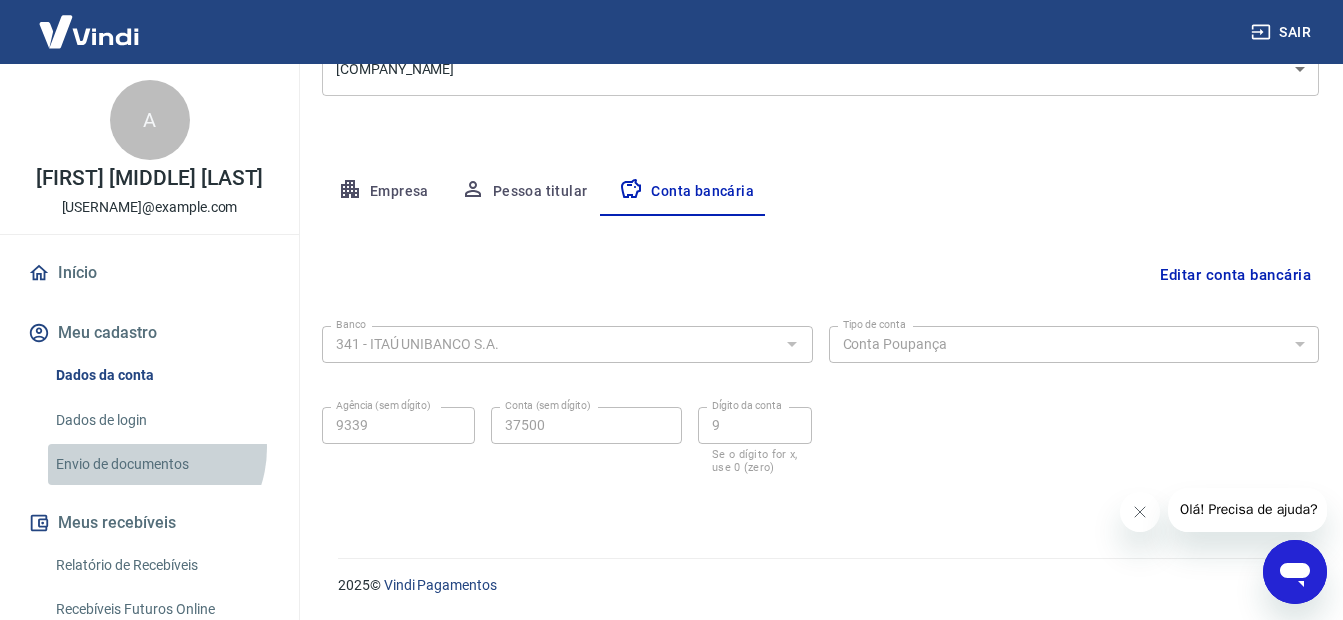 click on "Envio de documentos" at bounding box center [161, 464] 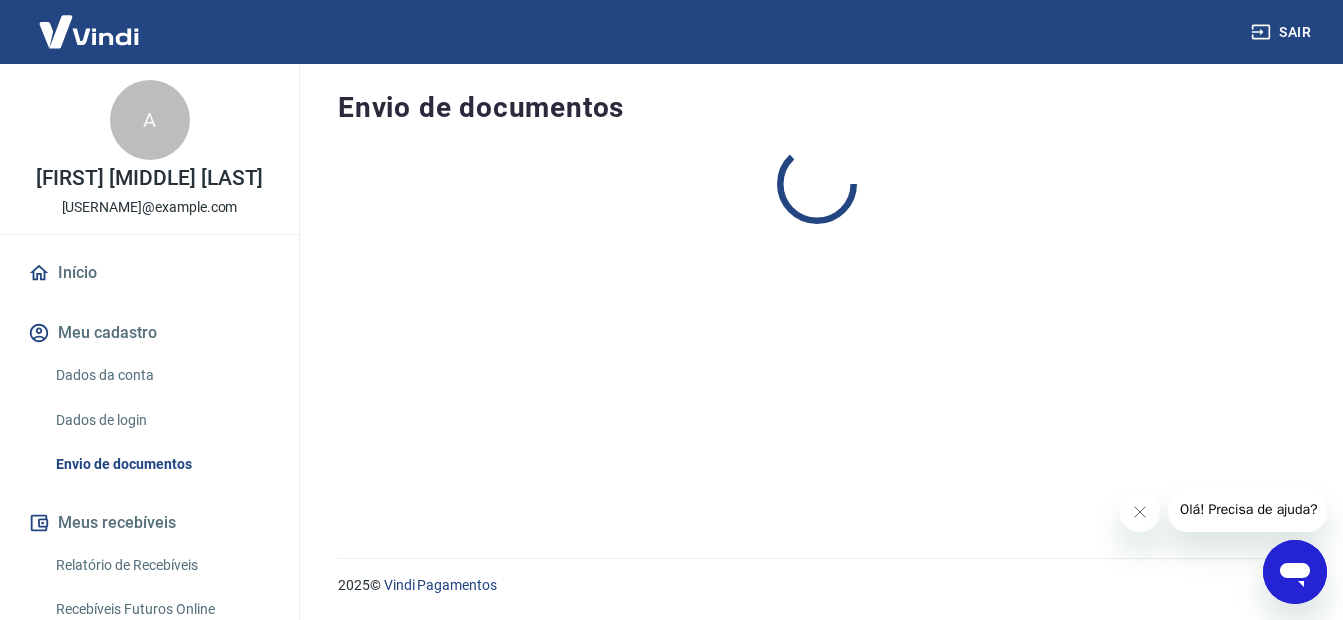 scroll, scrollTop: 0, scrollLeft: 0, axis: both 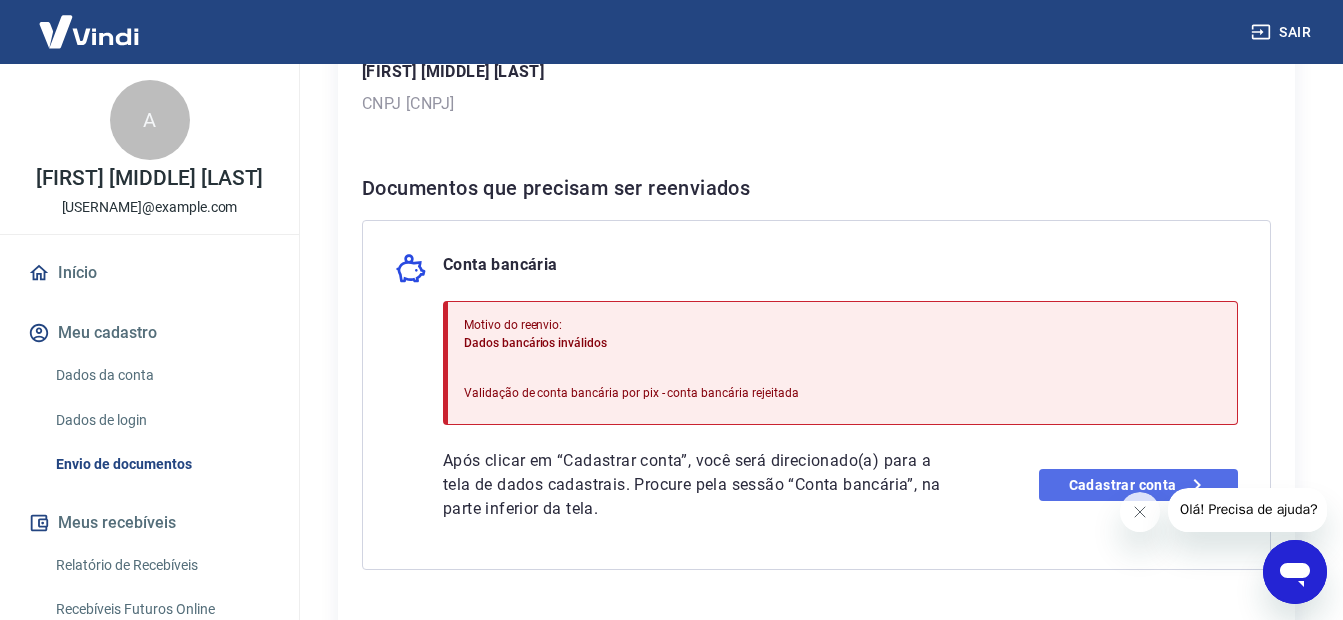 click on "Cadastrar conta" at bounding box center (1138, 485) 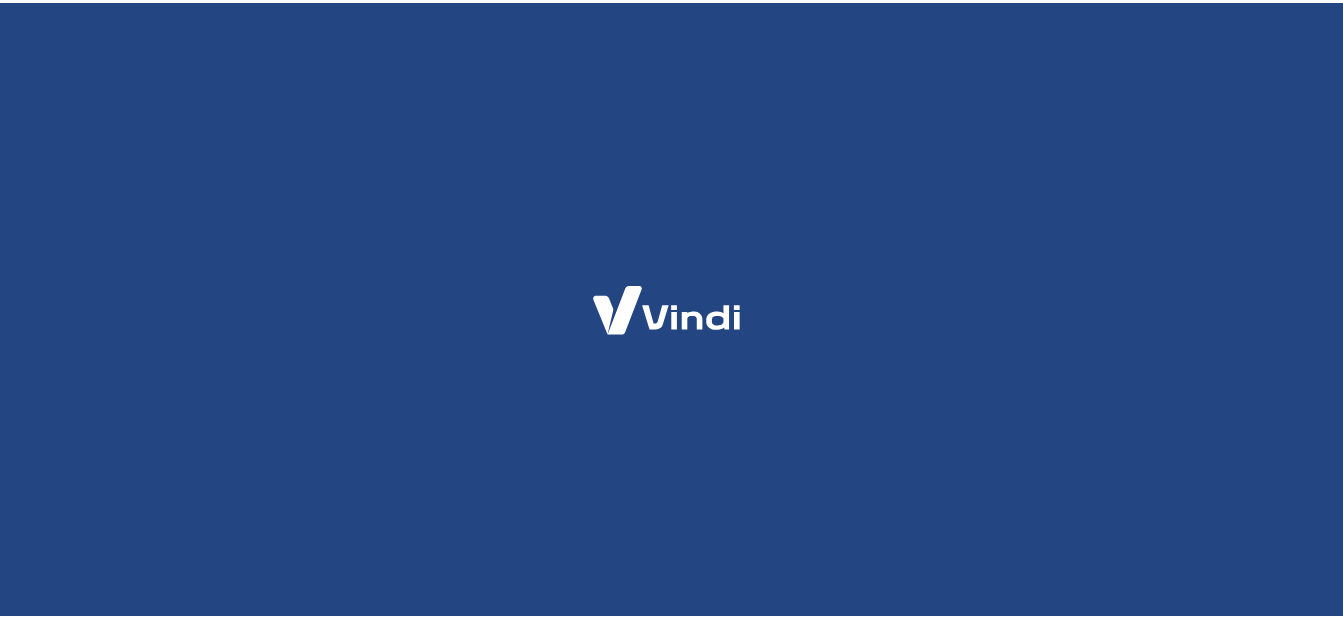 scroll, scrollTop: 0, scrollLeft: 0, axis: both 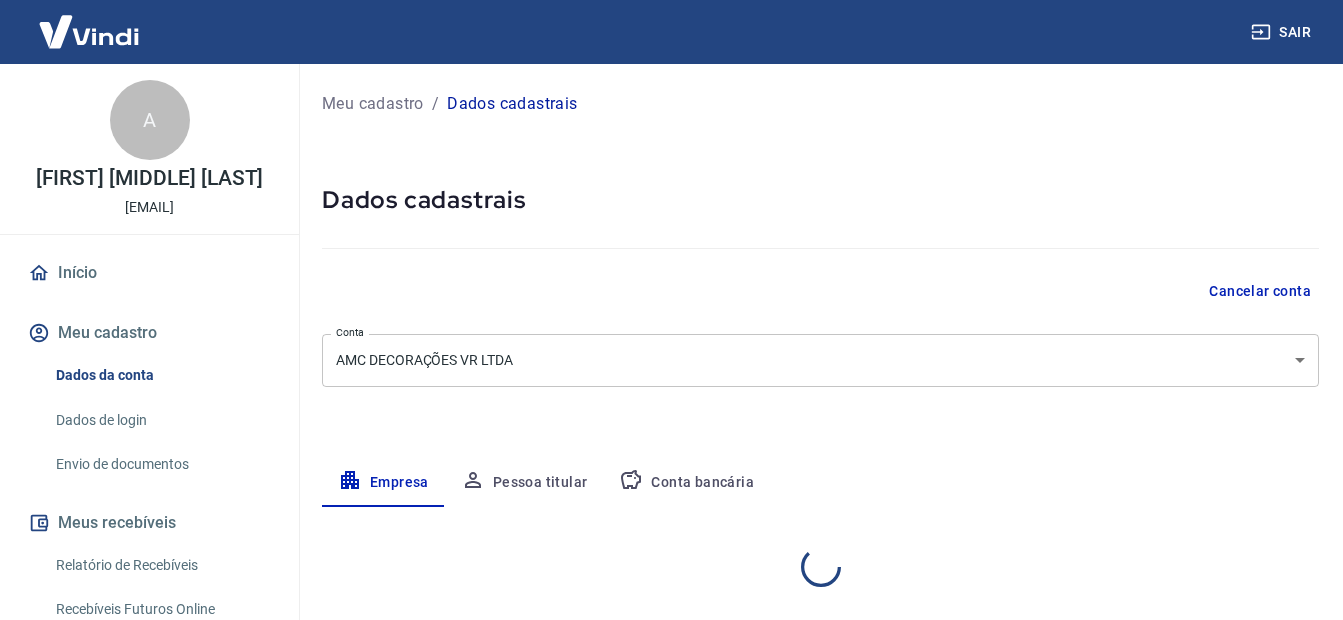 select on "RJ" 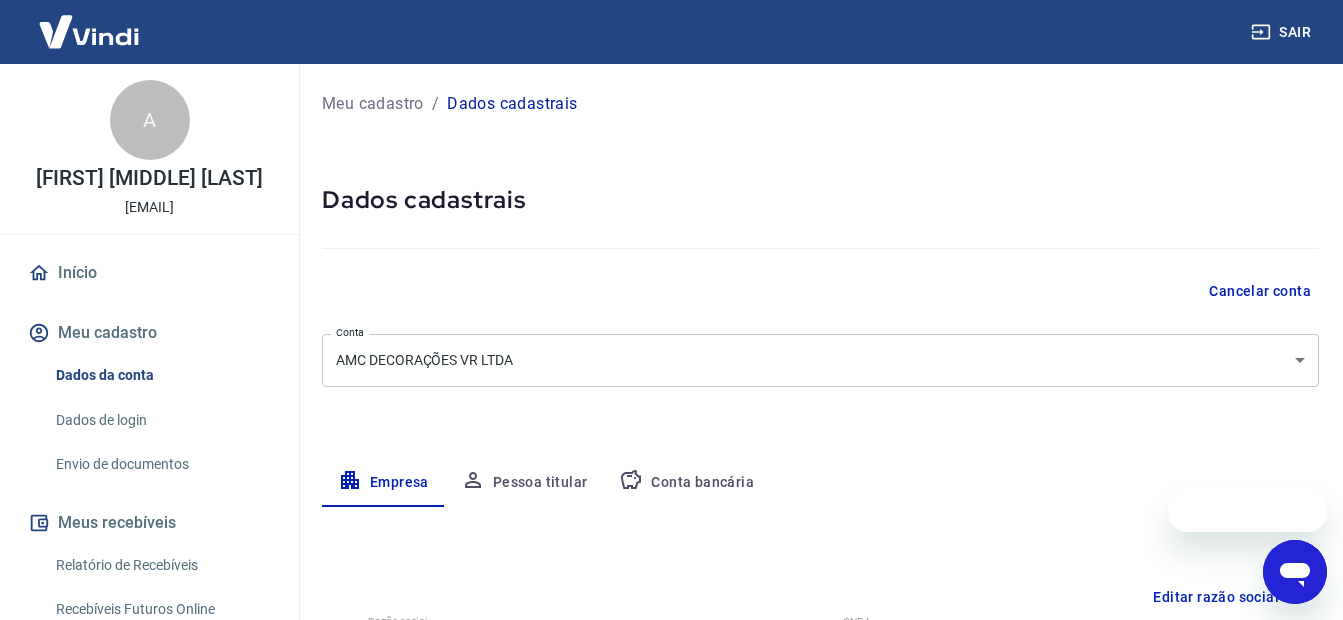 scroll, scrollTop: 0, scrollLeft: 0, axis: both 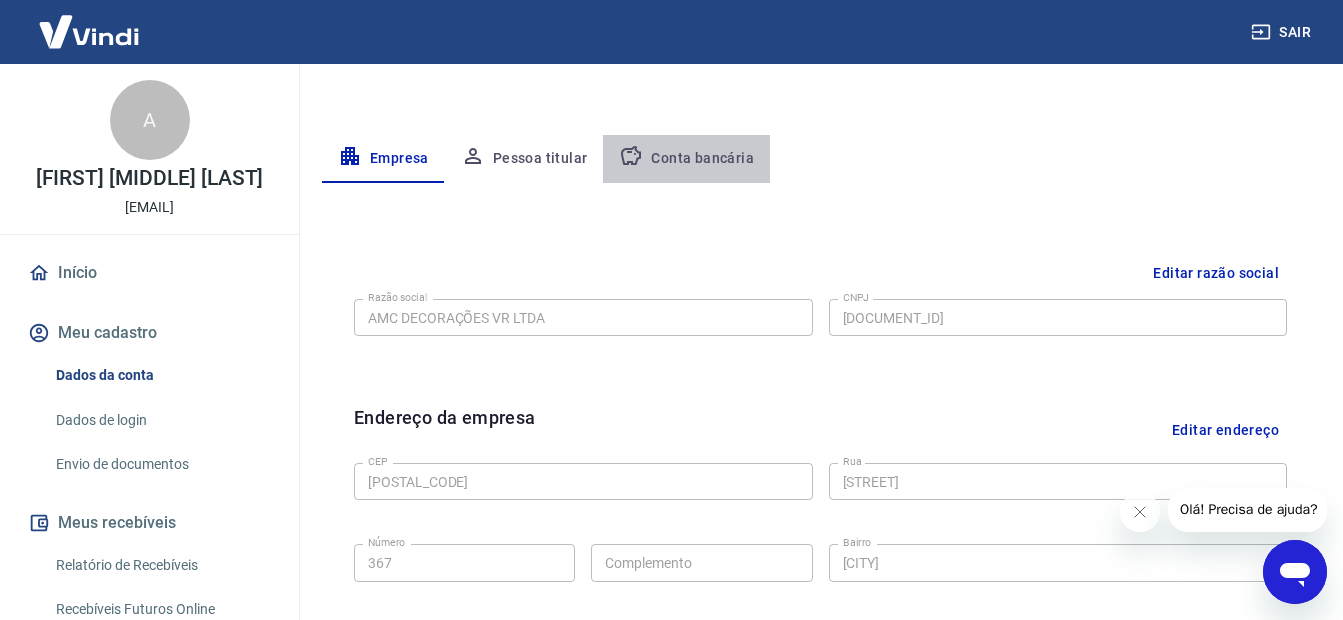 click on "Conta bancária" at bounding box center [686, 159] 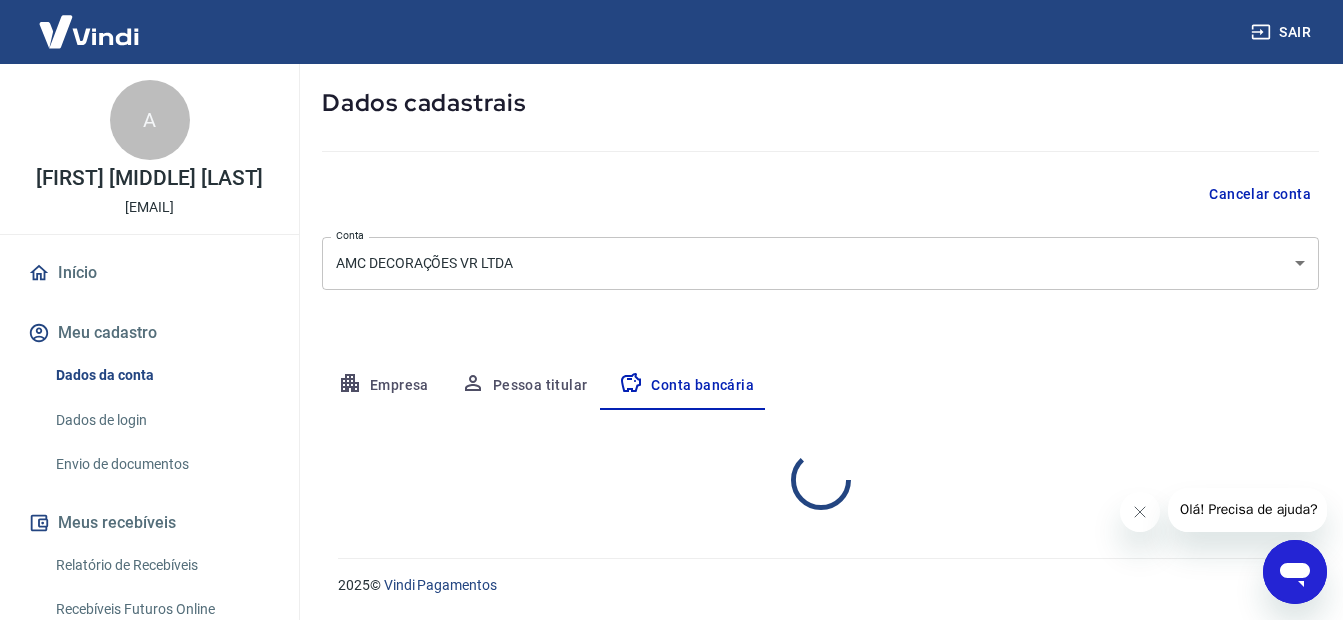 scroll, scrollTop: 291, scrollLeft: 0, axis: vertical 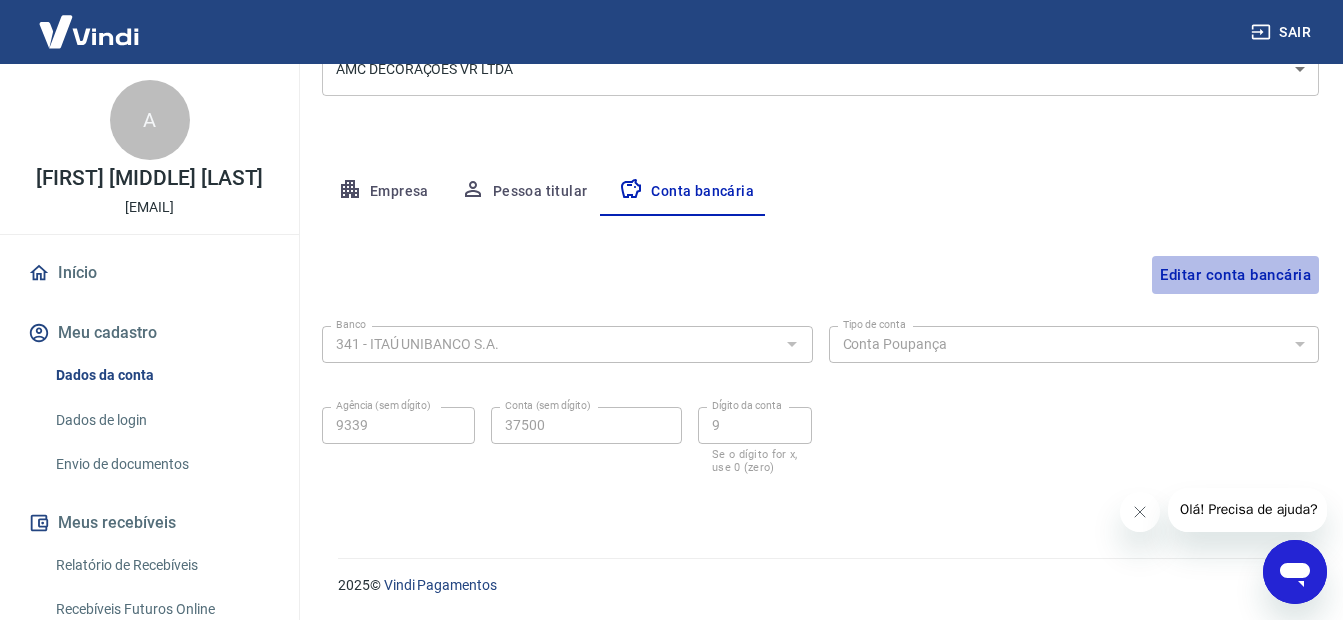 click on "Editar conta bancária" at bounding box center [1235, 275] 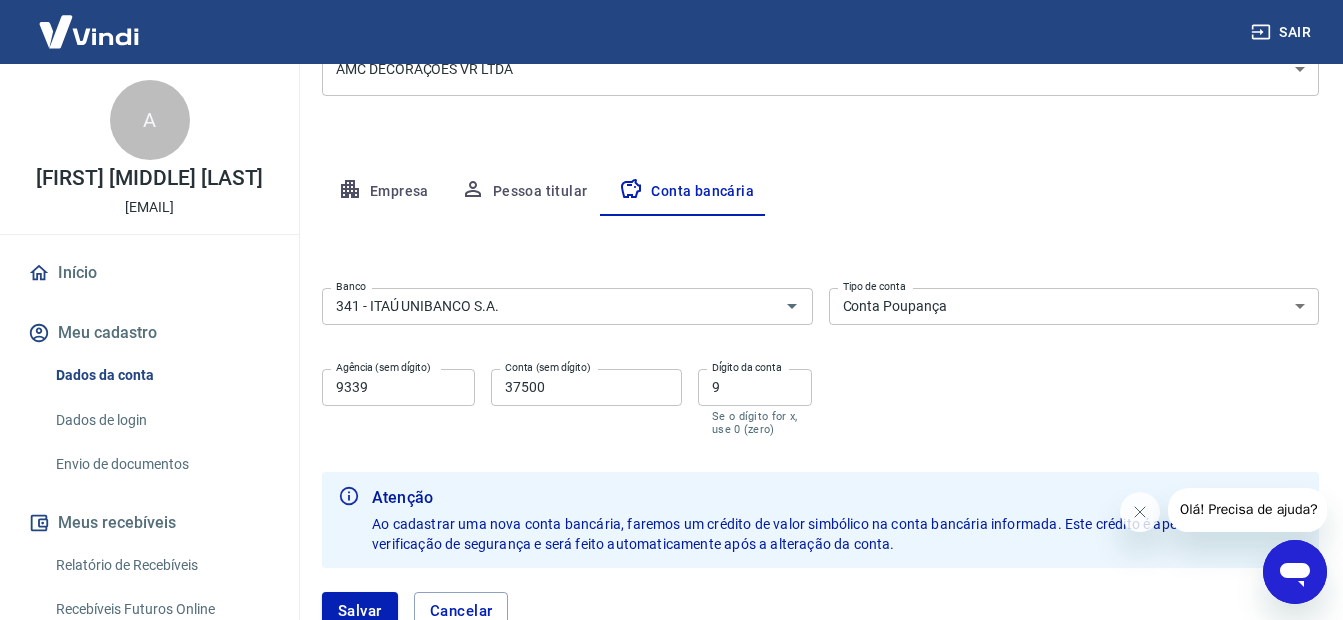 click on "Conta Corrente Conta Poupança" at bounding box center (1074, 306) 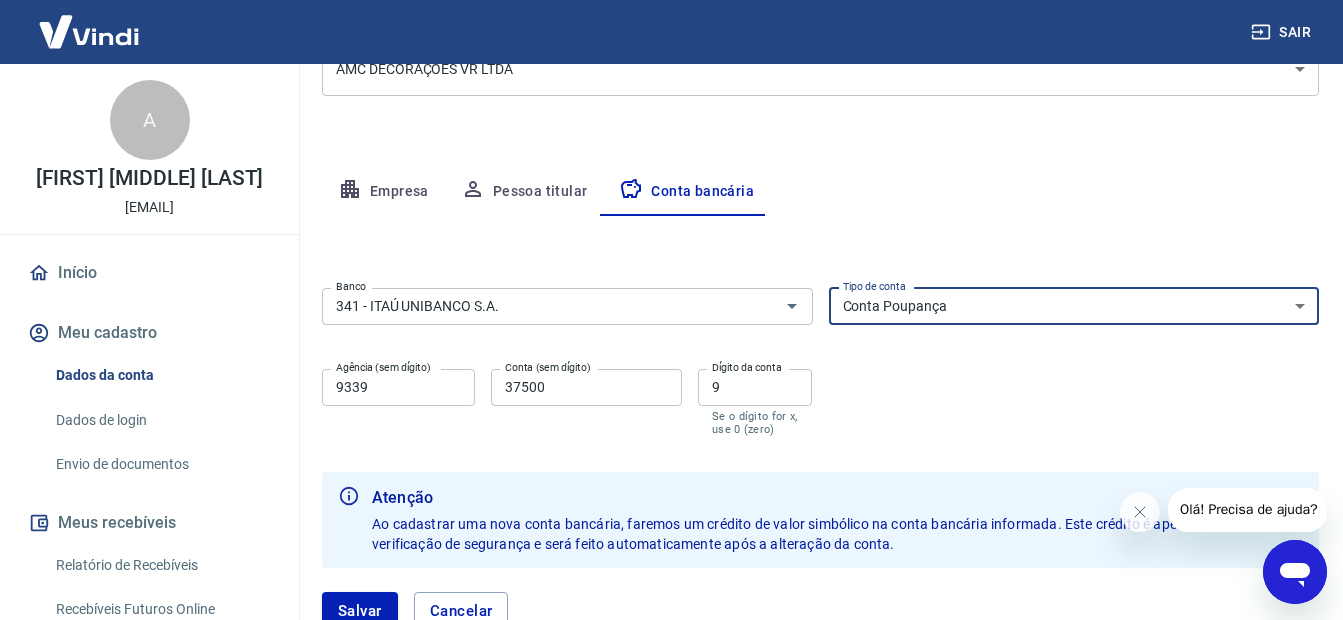 select on "1" 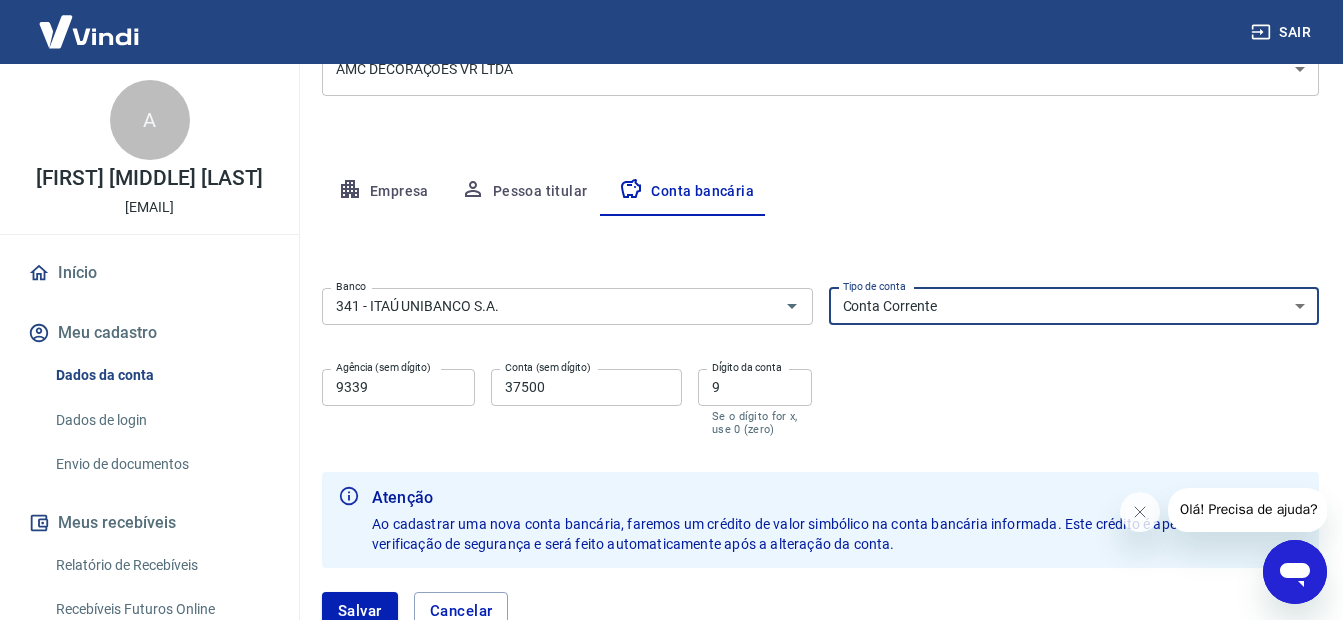 click on "Conta Corrente Conta Poupança" at bounding box center (1074, 306) 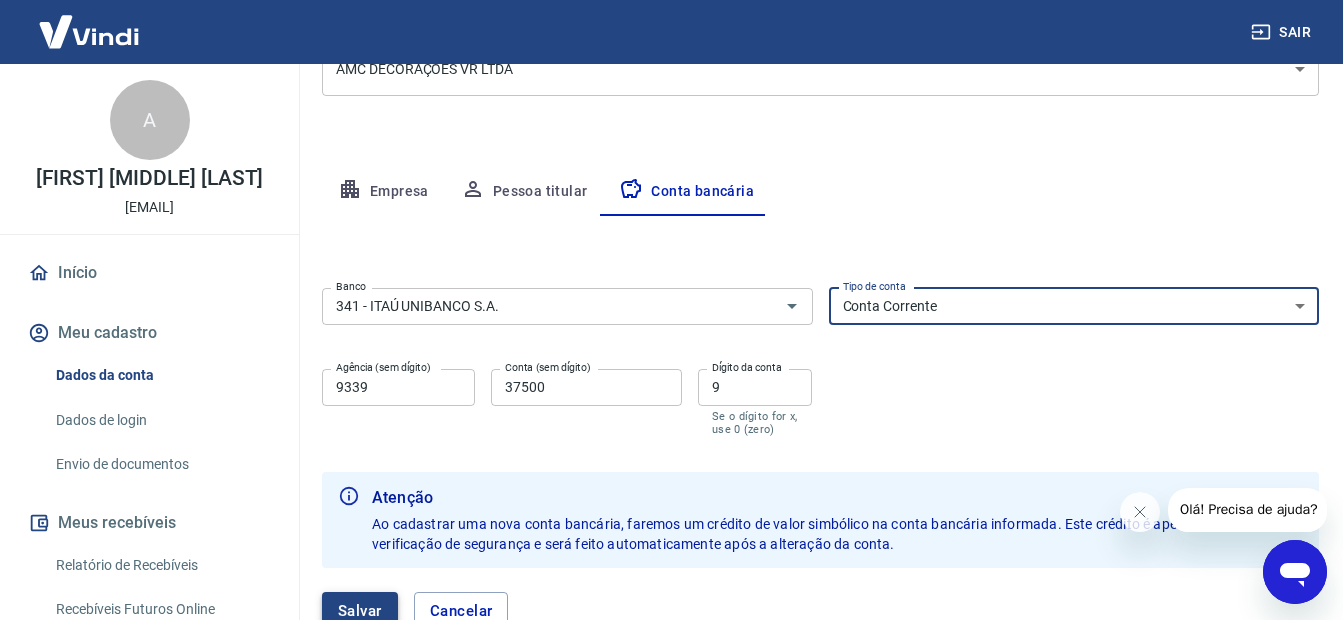 click on "Salvar" at bounding box center (360, 611) 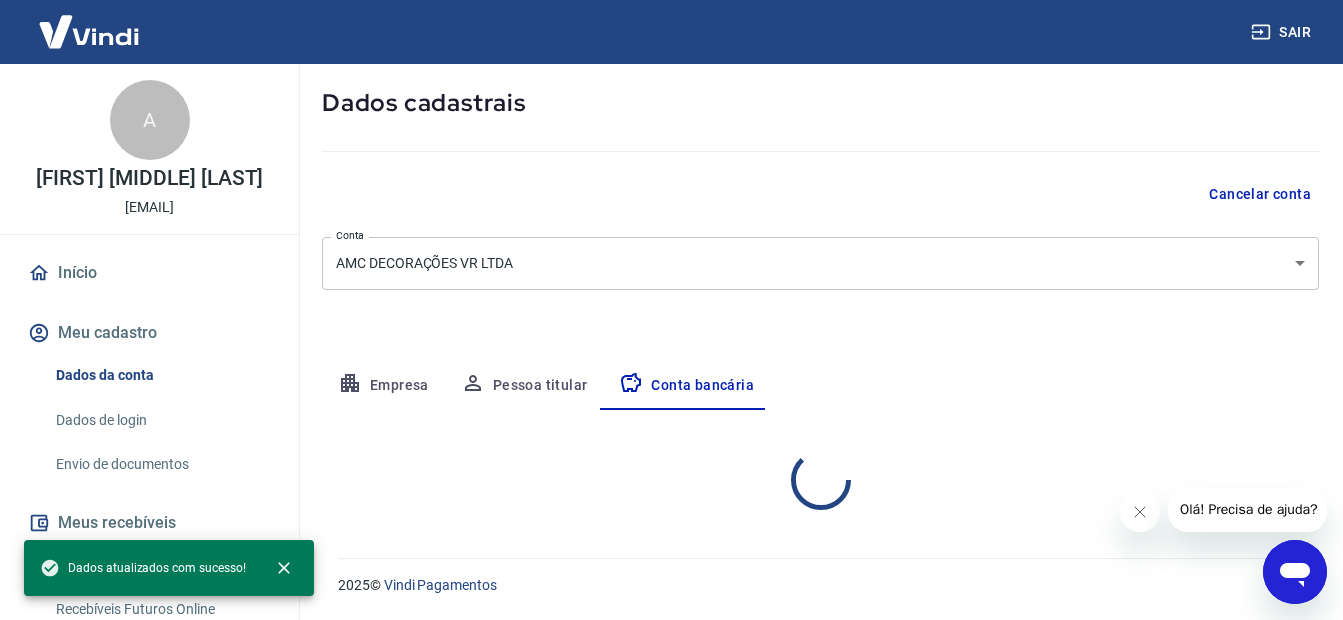 scroll, scrollTop: 291, scrollLeft: 0, axis: vertical 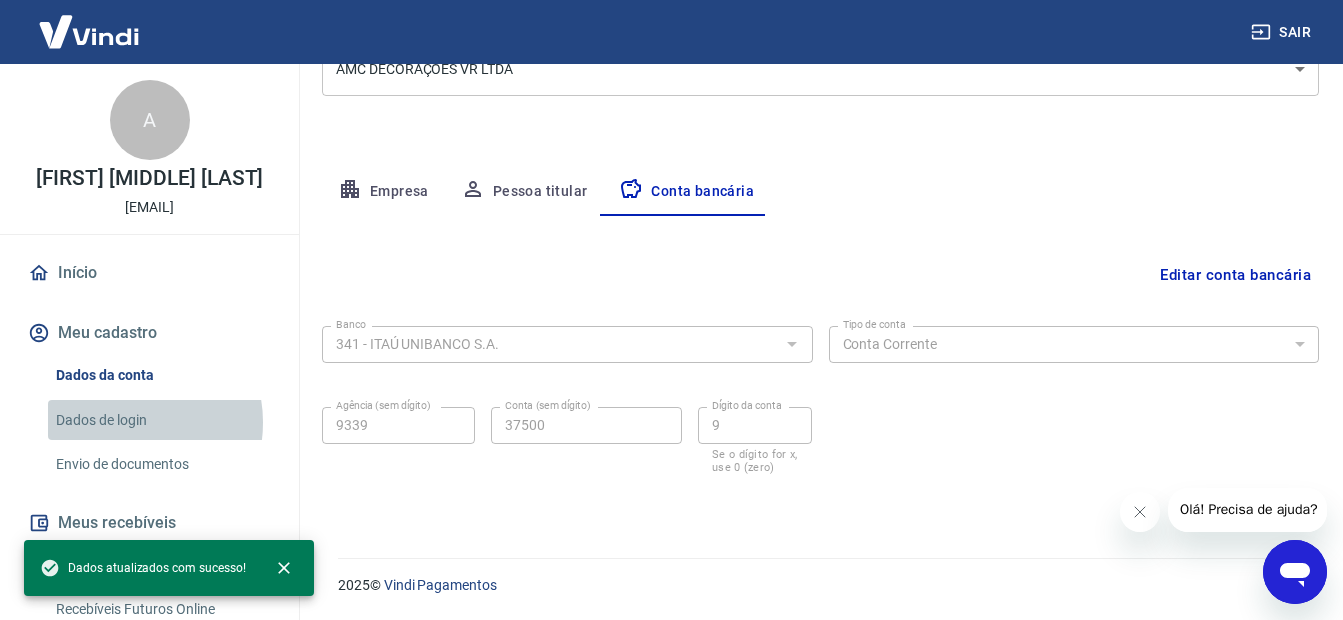 click on "Dados de login" at bounding box center [161, 420] 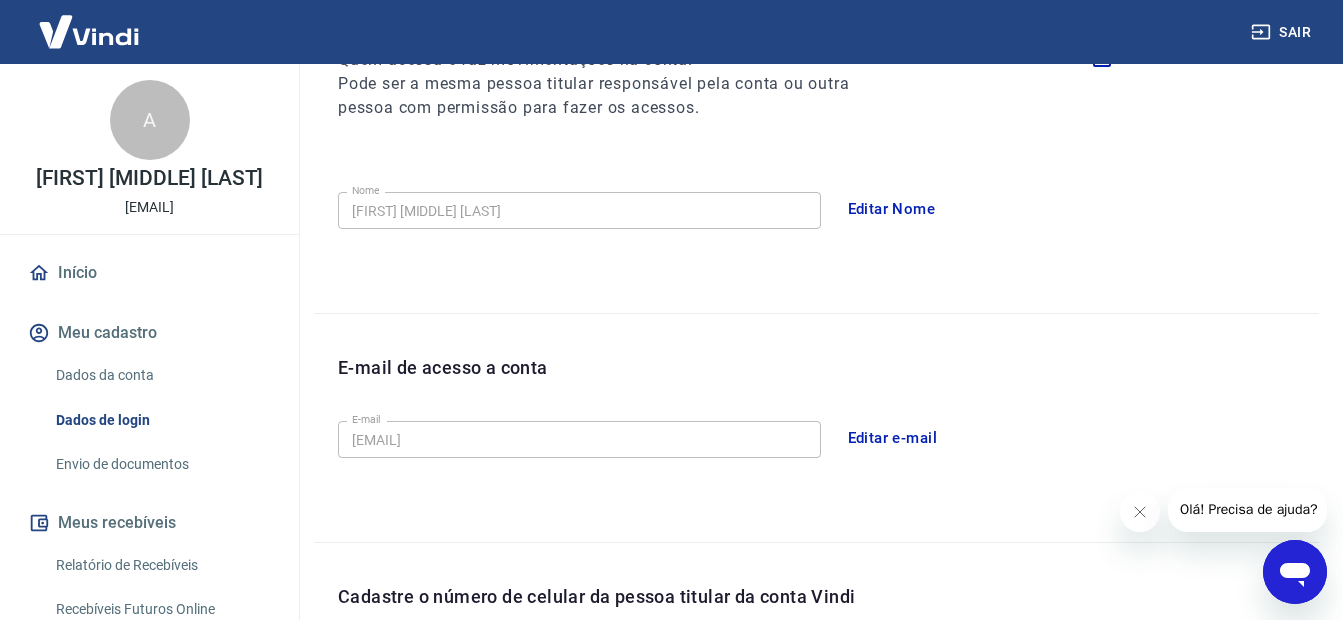scroll, scrollTop: 645, scrollLeft: 0, axis: vertical 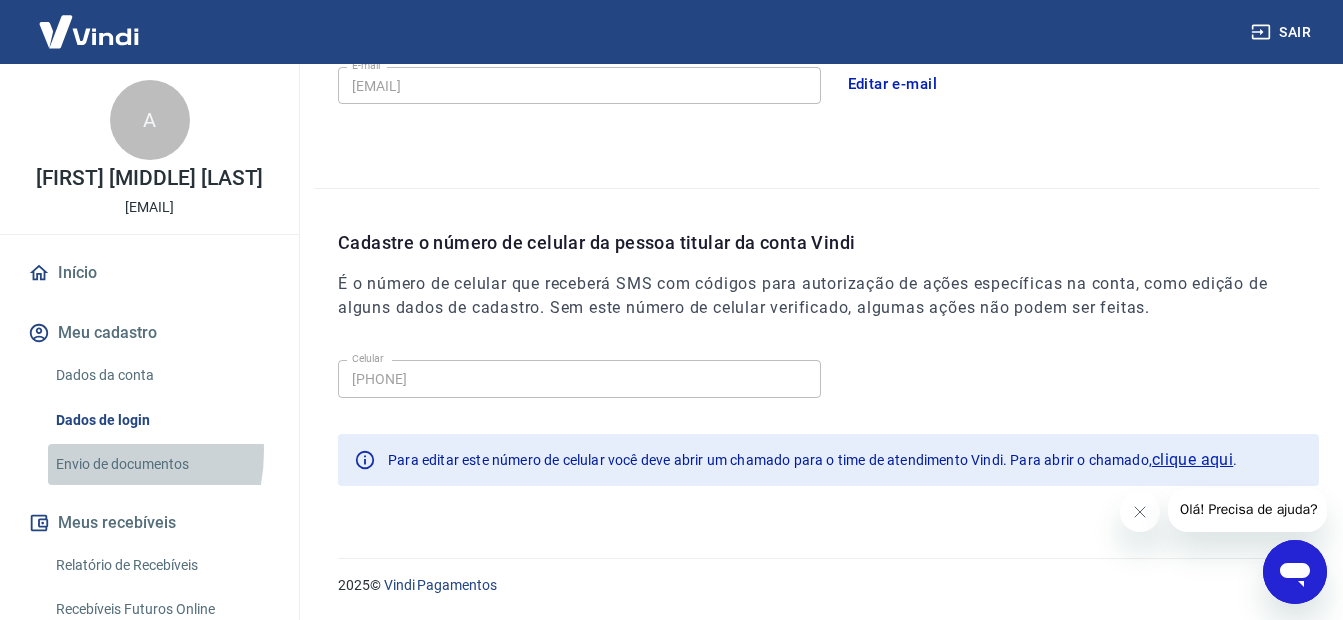 click on "Envio de documentos" at bounding box center [161, 464] 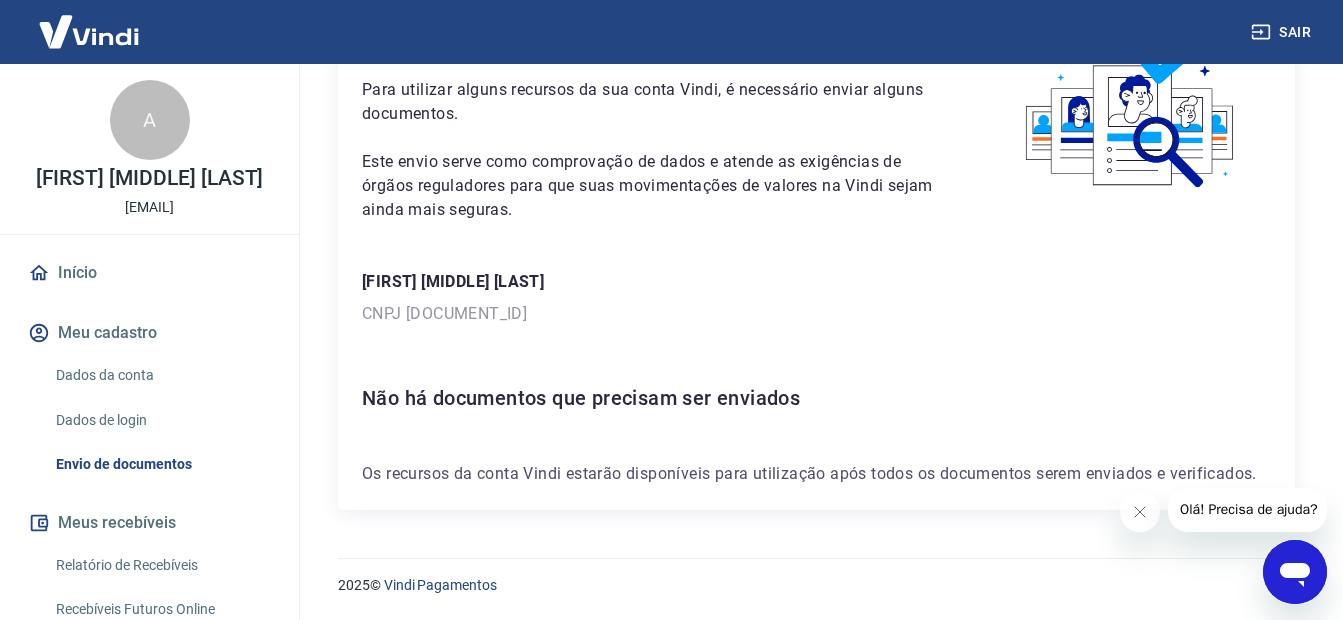 scroll, scrollTop: 118, scrollLeft: 0, axis: vertical 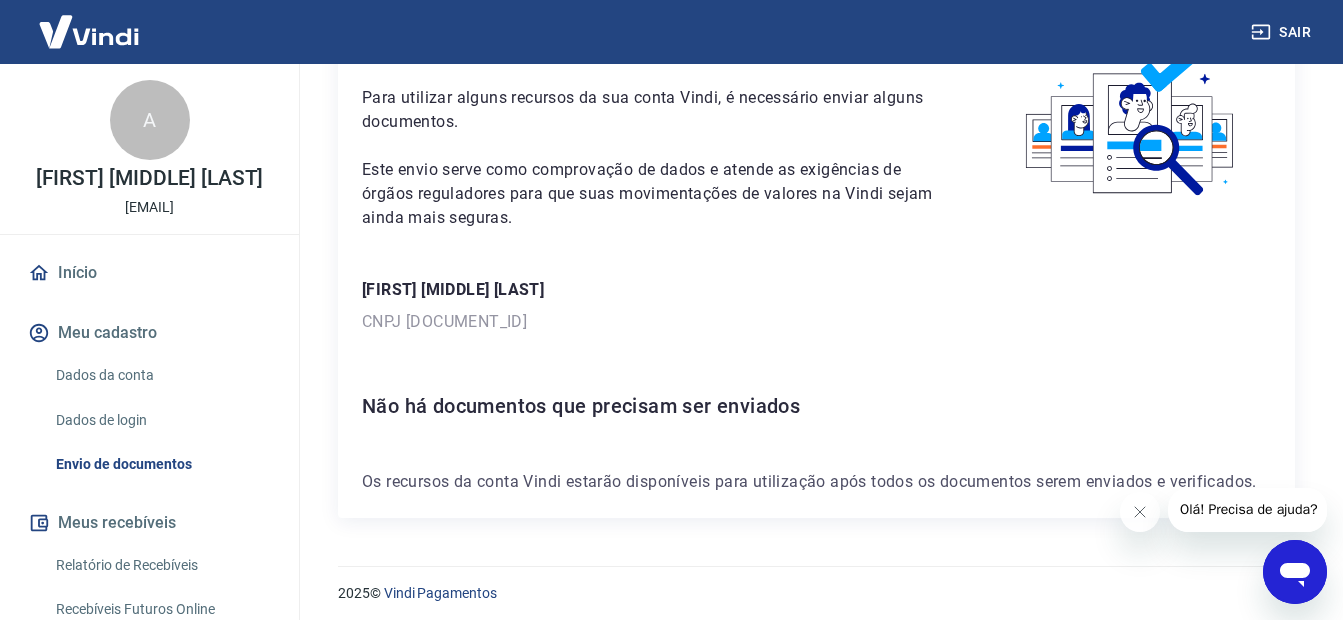 click on "Para utilizar alguns recursos da sua conta Vindi, é necessário enviar alguns documentos. Este envio serve como comprovação de dados e atende as exigências de órgãos reguladores para que suas movimentações de valores na Vindi sejam ainda mais seguras. [FIRST] [LAST] CNPJ 68.639.210/0001-68 Não há documentos que precisam ser enviados Os recursos da conta Vindi estarão disponíveis para utilização após todos os documentos serem enviados e verificados." at bounding box center [816, 270] 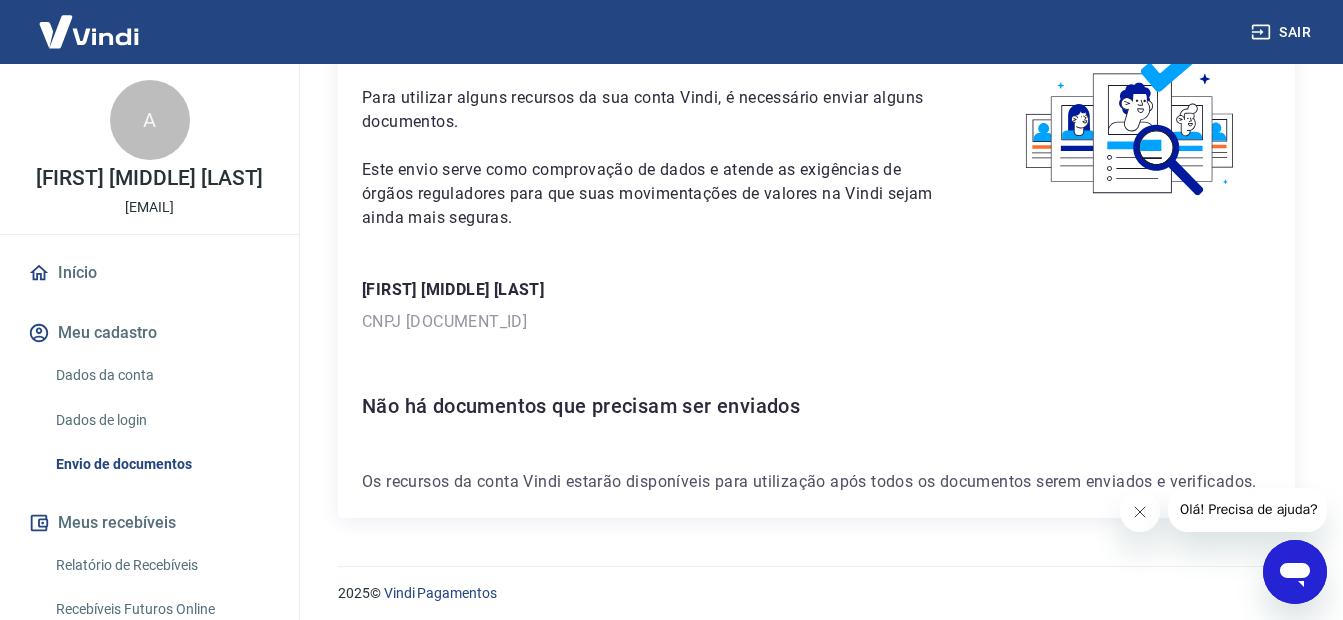 click at bounding box center (1139, 512) 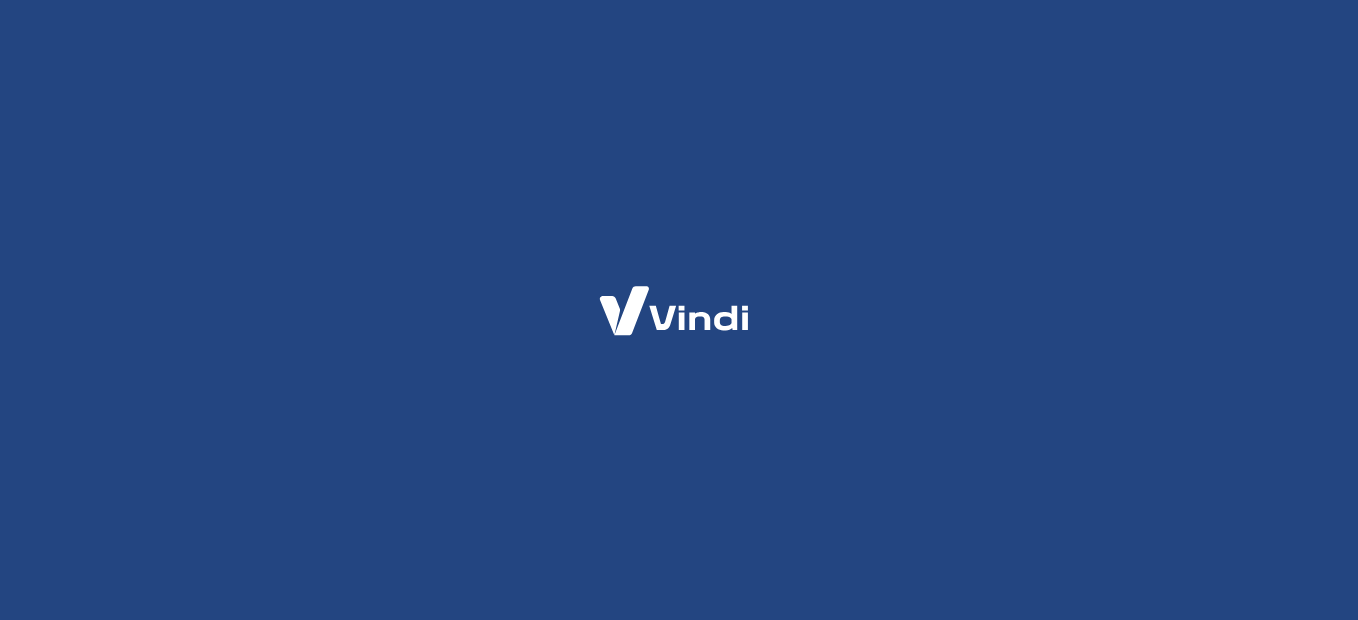 scroll, scrollTop: 0, scrollLeft: 0, axis: both 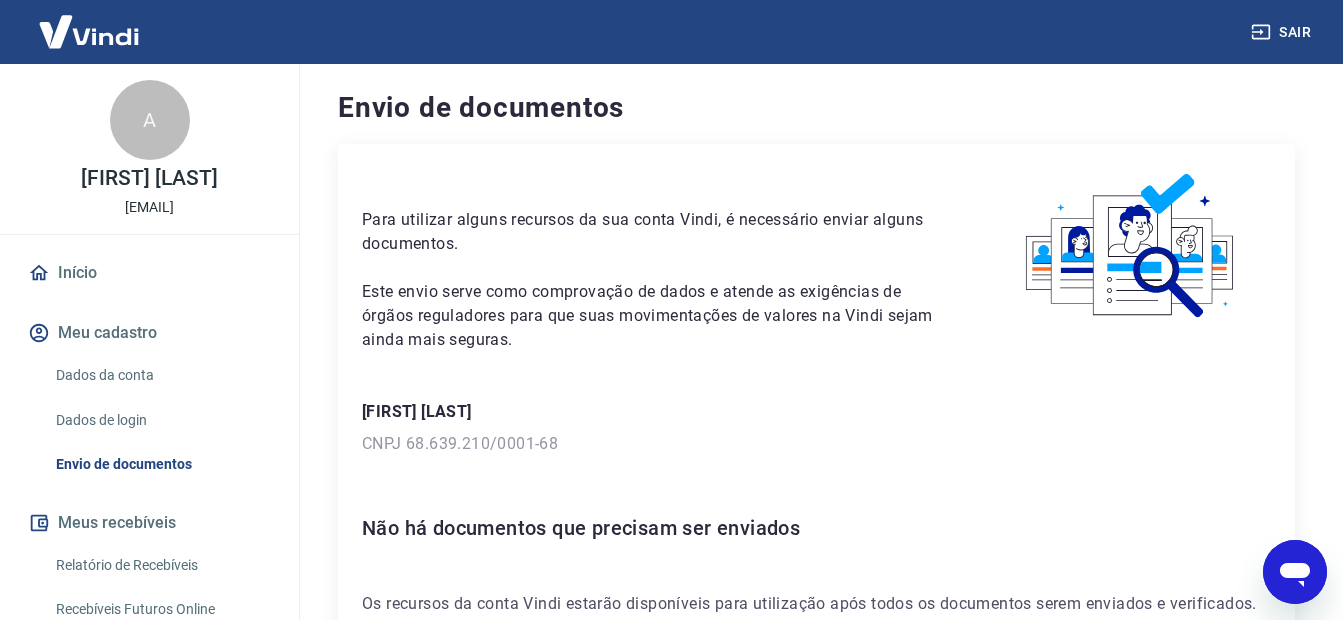 click on "Para utilizar alguns recursos da sua conta Vindi, é necessário enviar alguns documentos. Este envio serve como comprovação de dados e atende as exigências de órgãos reguladores para que suas movimentações de valores na Vindi sejam ainda mais seguras. [FIRST] [LAST] CNPJ 68.639.210/0001-68 Não há documentos que precisam ser enviados Os recursos da conta Vindi estarão disponíveis para utilização após todos os documentos serem enviados e verificados." at bounding box center (816, 392) 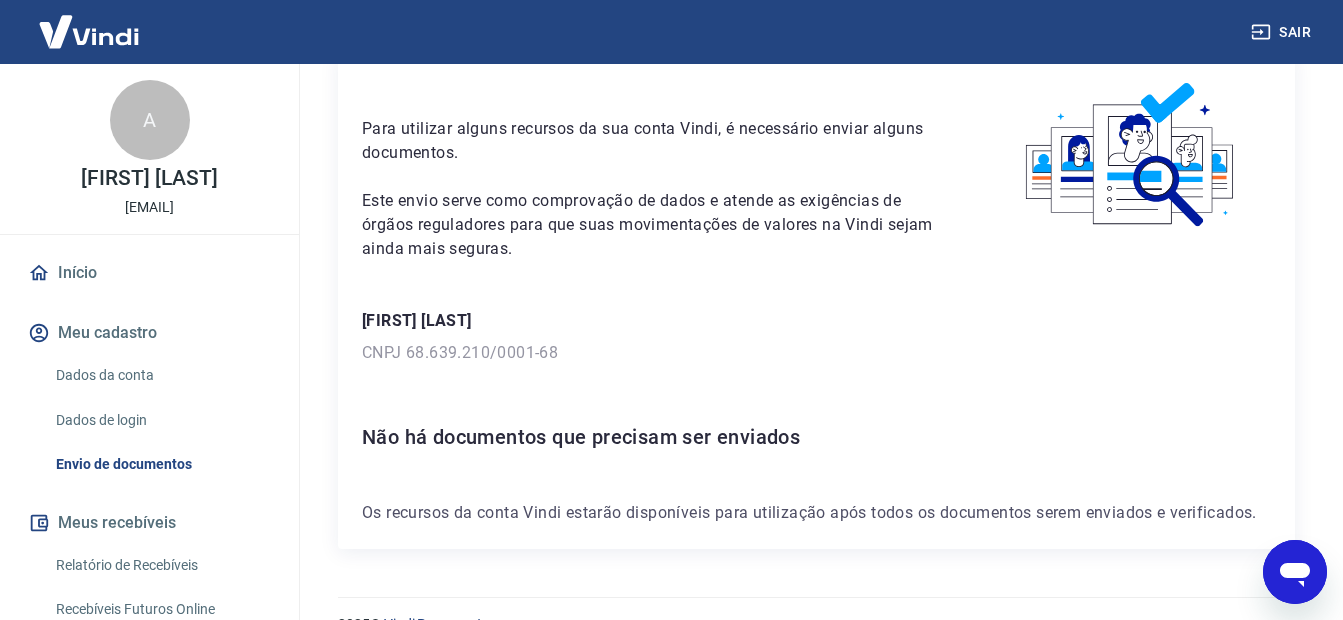 scroll, scrollTop: 130, scrollLeft: 0, axis: vertical 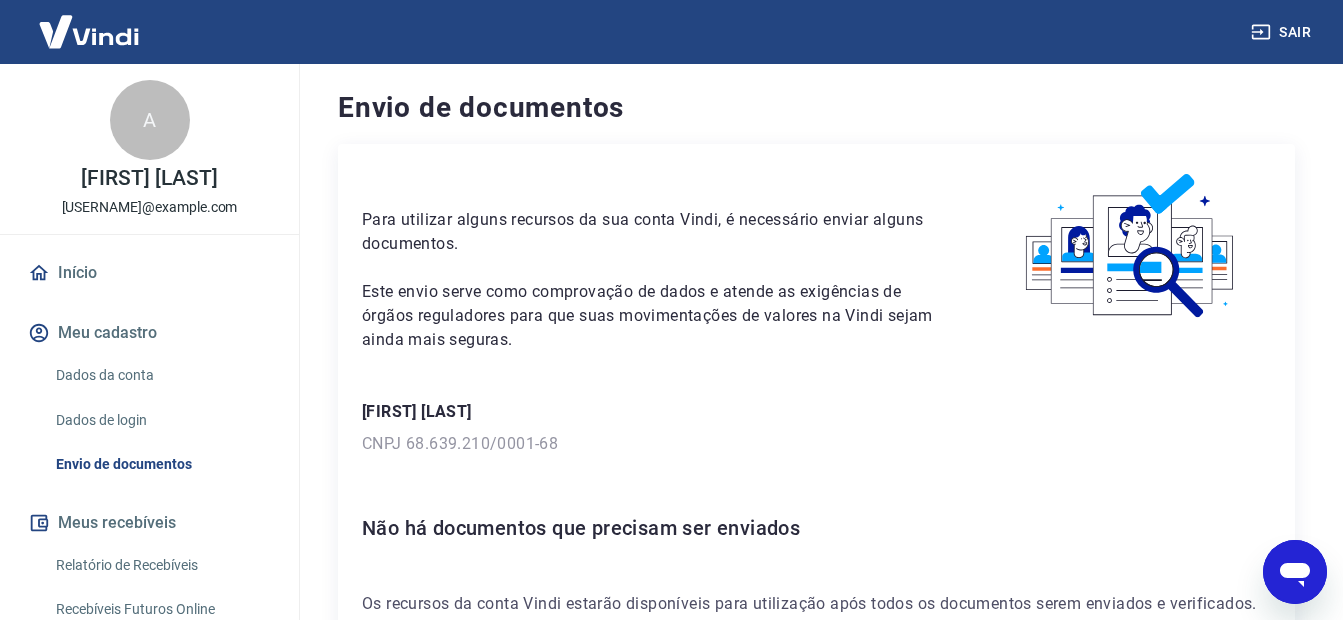 click on "Para utilizar alguns recursos da sua conta Vindi, é necessário enviar alguns documentos. Este envio serve como comprovação de dados e atende as exigências de órgãos reguladores para que suas movimentações de valores na Vindi sejam ainda mais seguras. [FIRST] [LAST] CNPJ 68.639.210/0001-68 Não há documentos que precisam ser enviados Os recursos da conta Vindi estarão disponíveis para utilização após todos os documentos serem enviados e verificados." at bounding box center [816, 392] 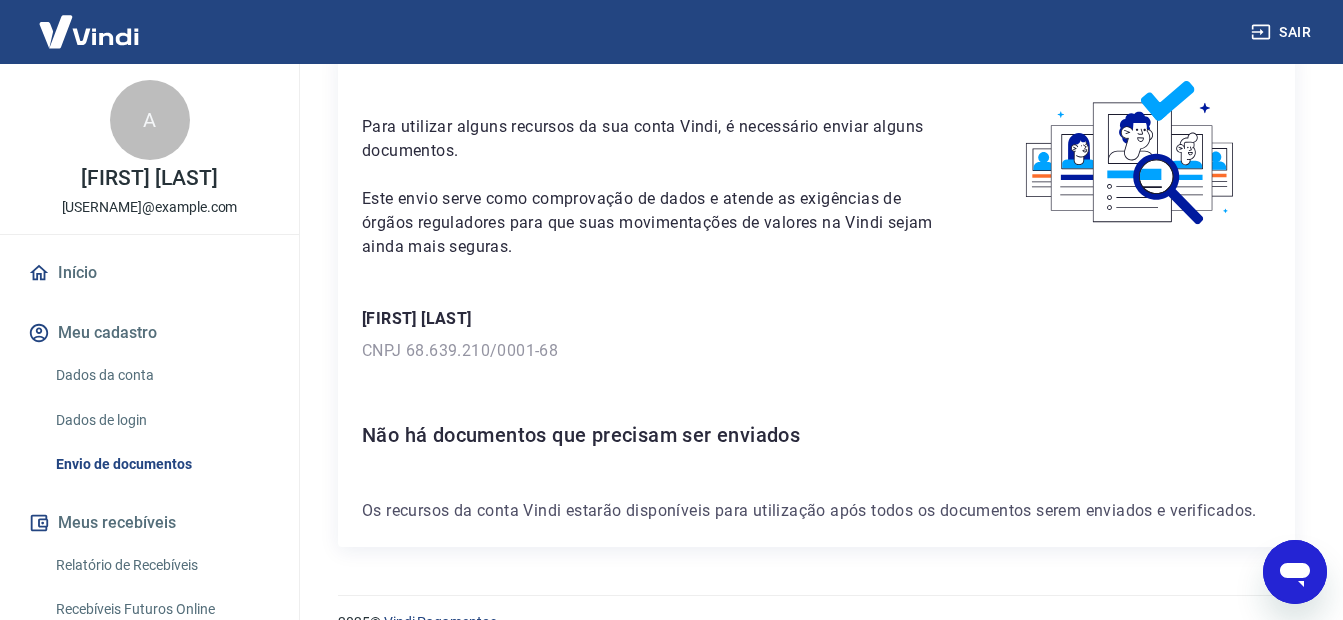 scroll, scrollTop: 130, scrollLeft: 0, axis: vertical 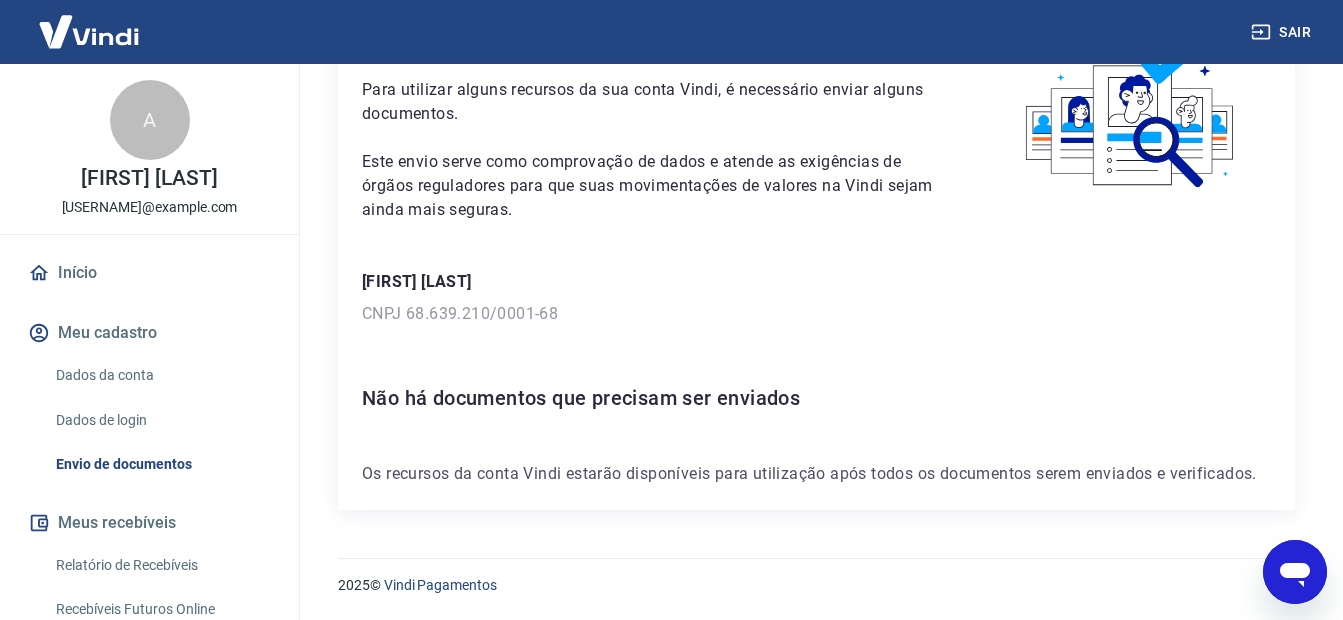 click at bounding box center [1295, 572] 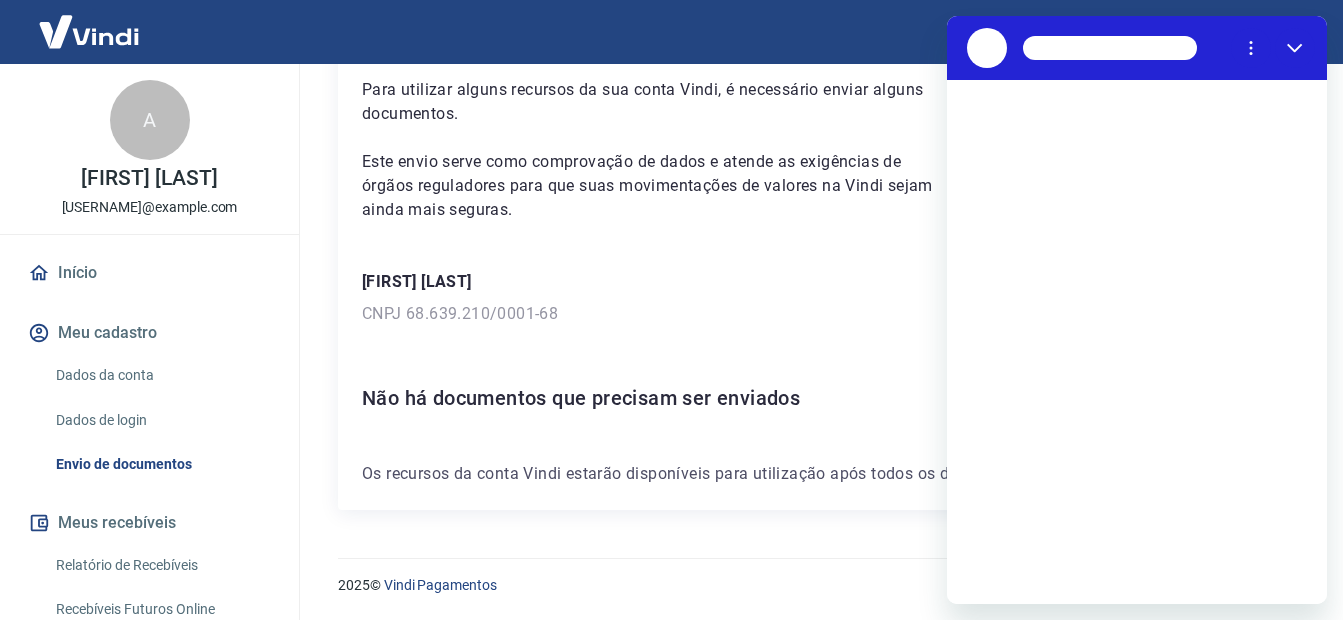 scroll, scrollTop: 0, scrollLeft: 0, axis: both 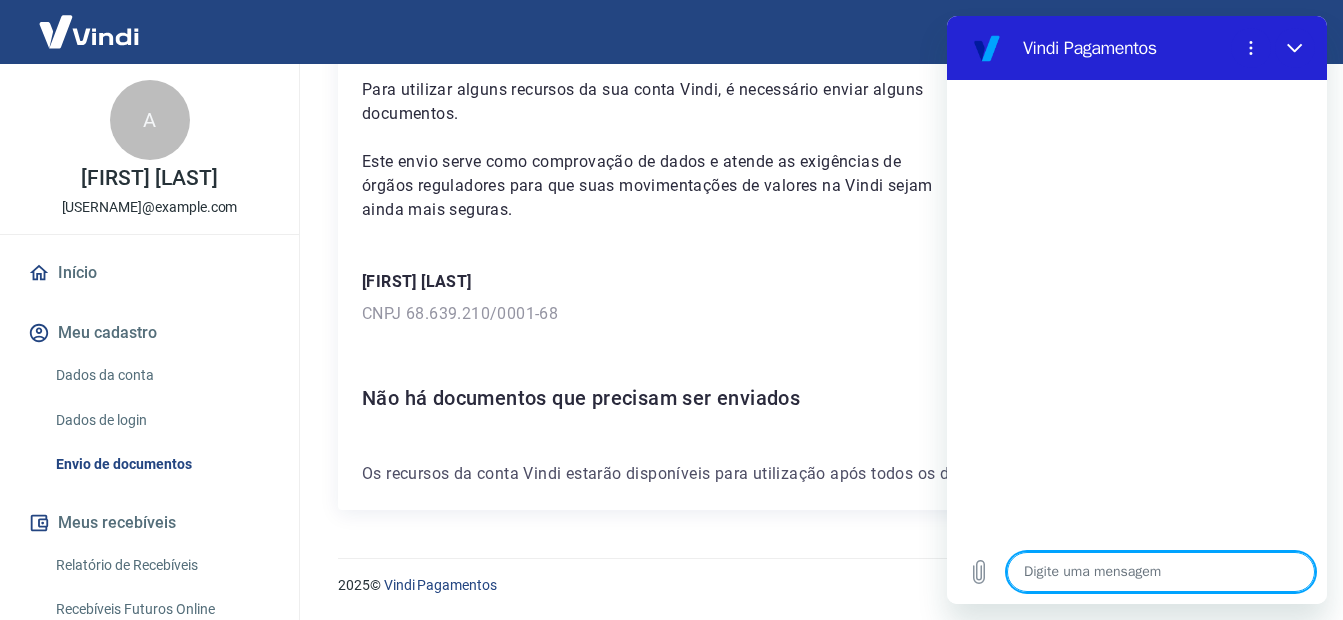 type on "t" 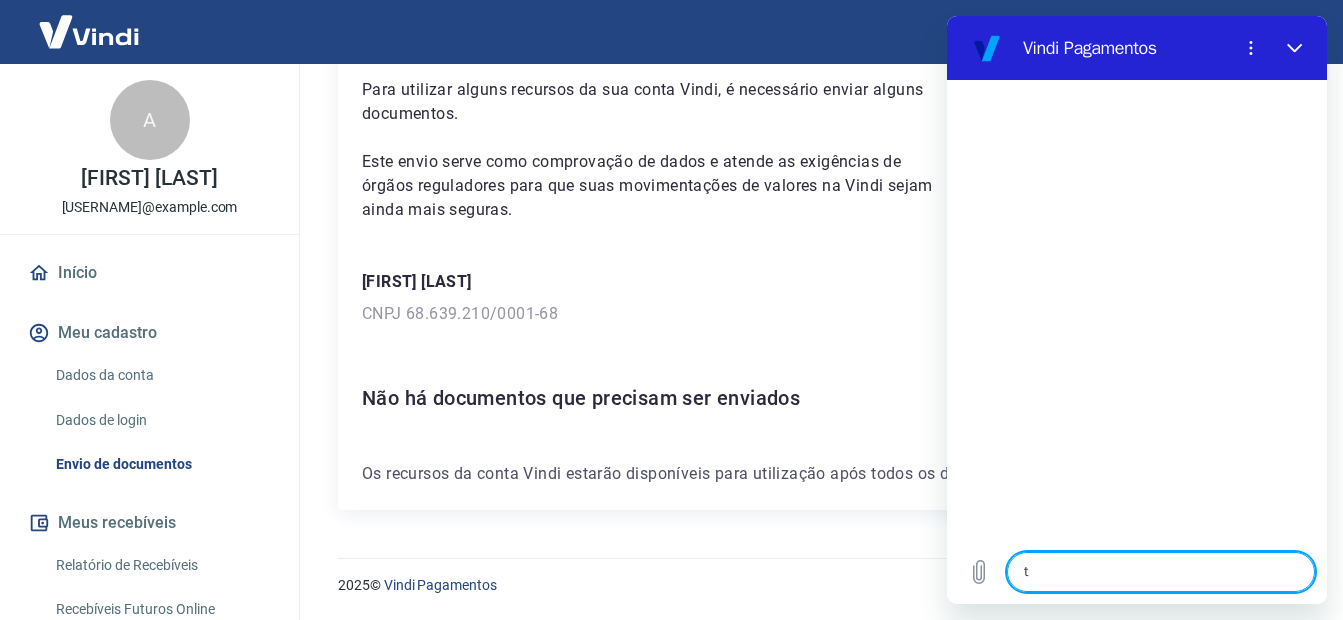 type on "tr" 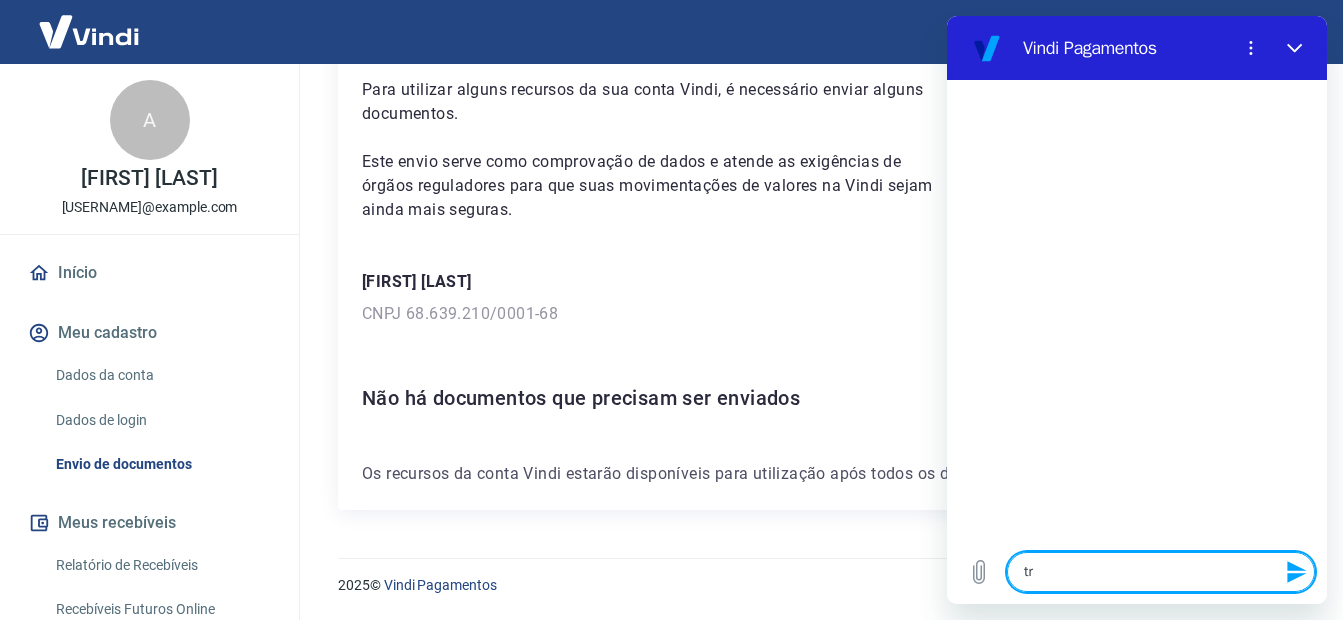 type on "tra" 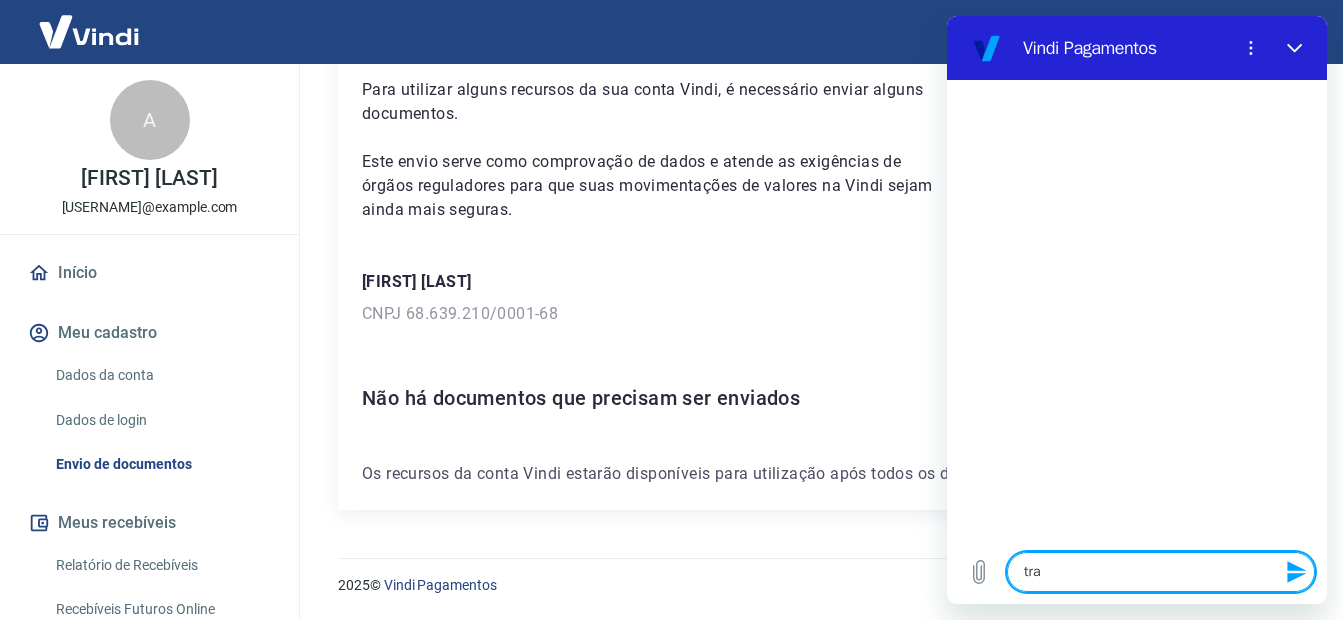 type on "tray" 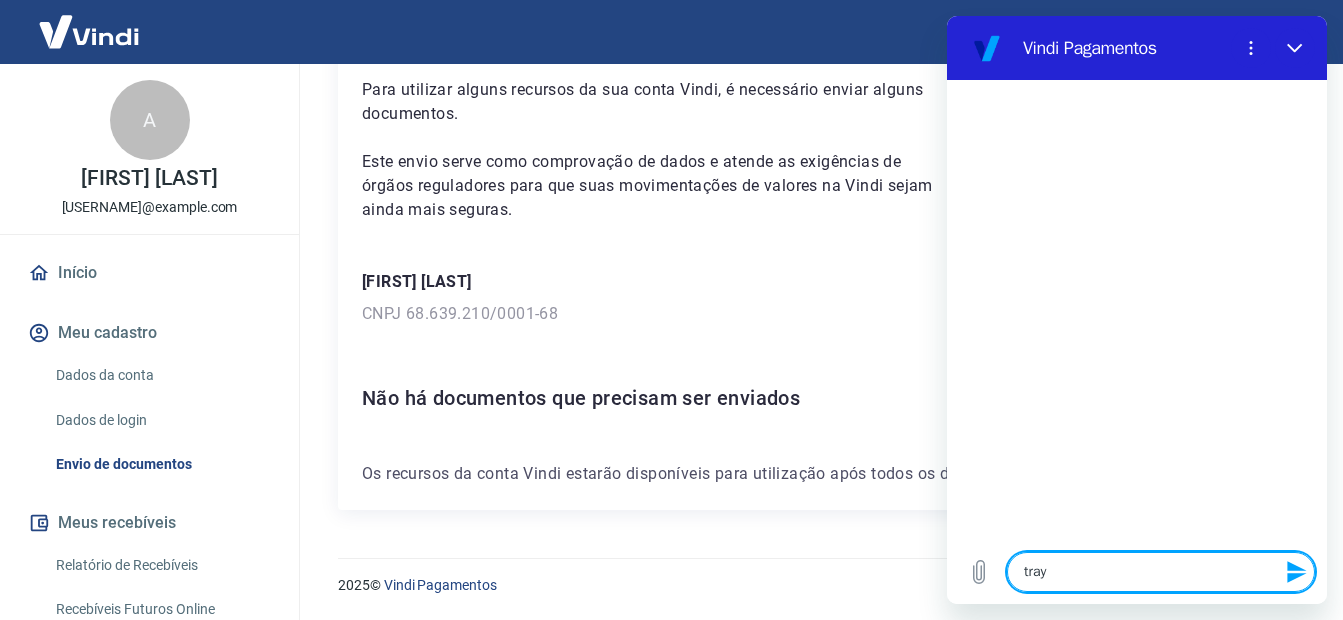 type 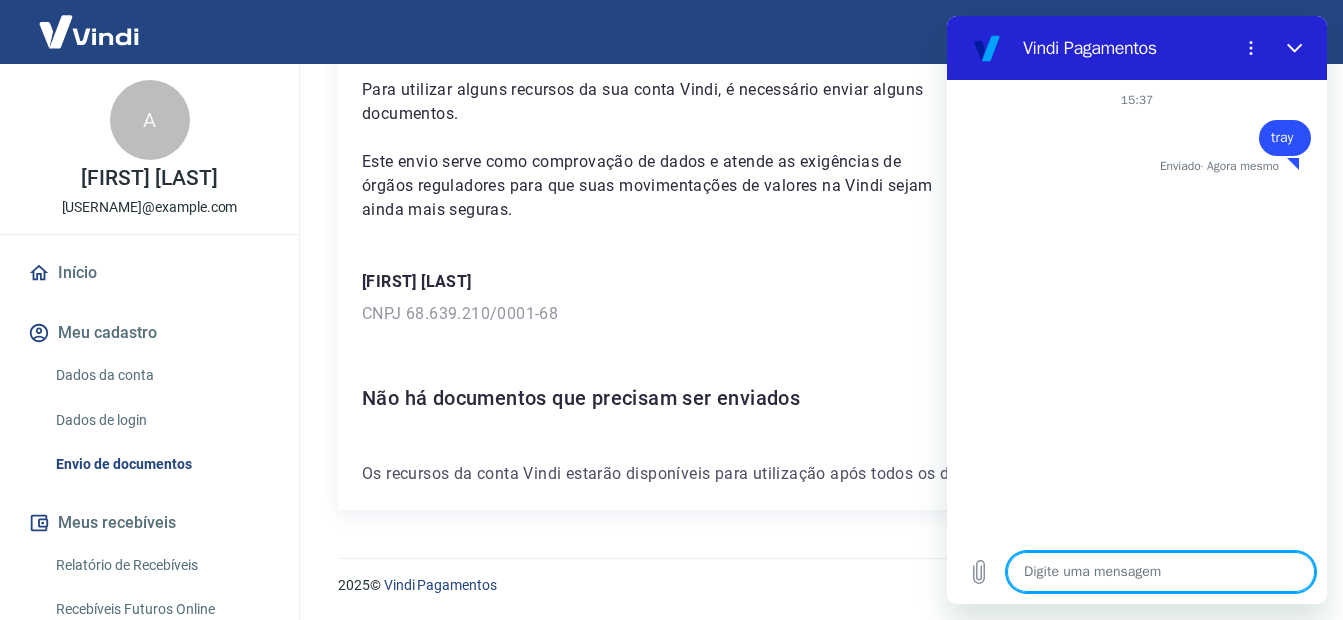type on "x" 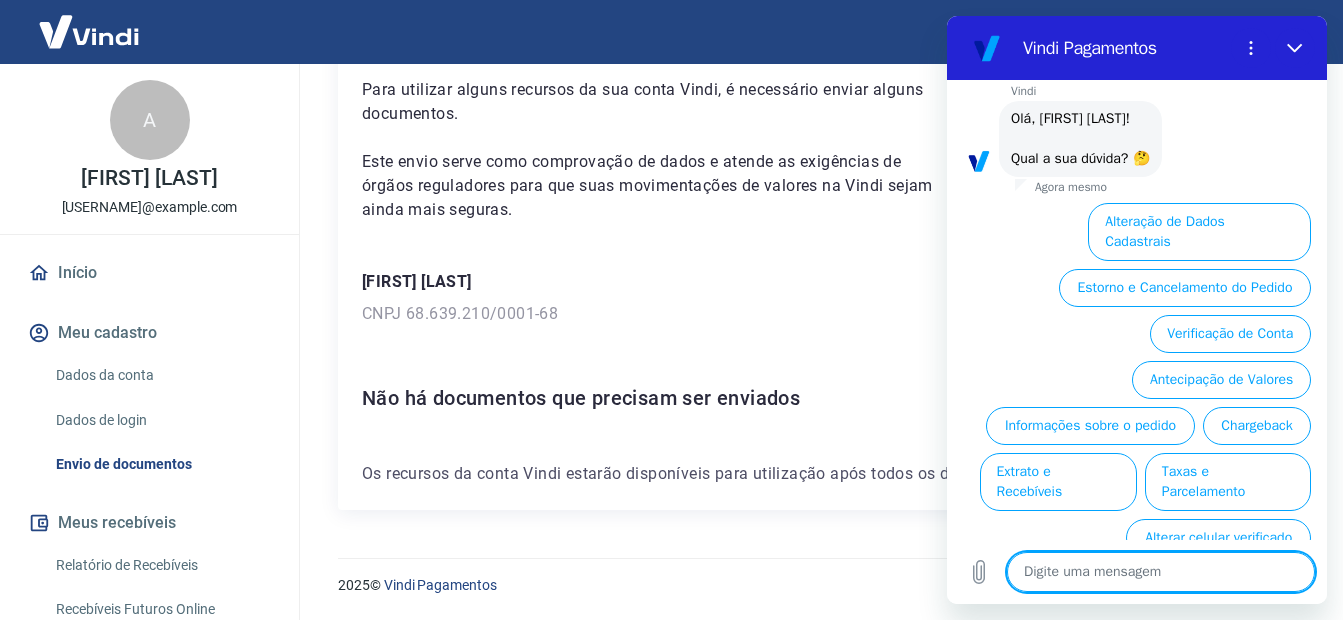 scroll, scrollTop: 113, scrollLeft: 0, axis: vertical 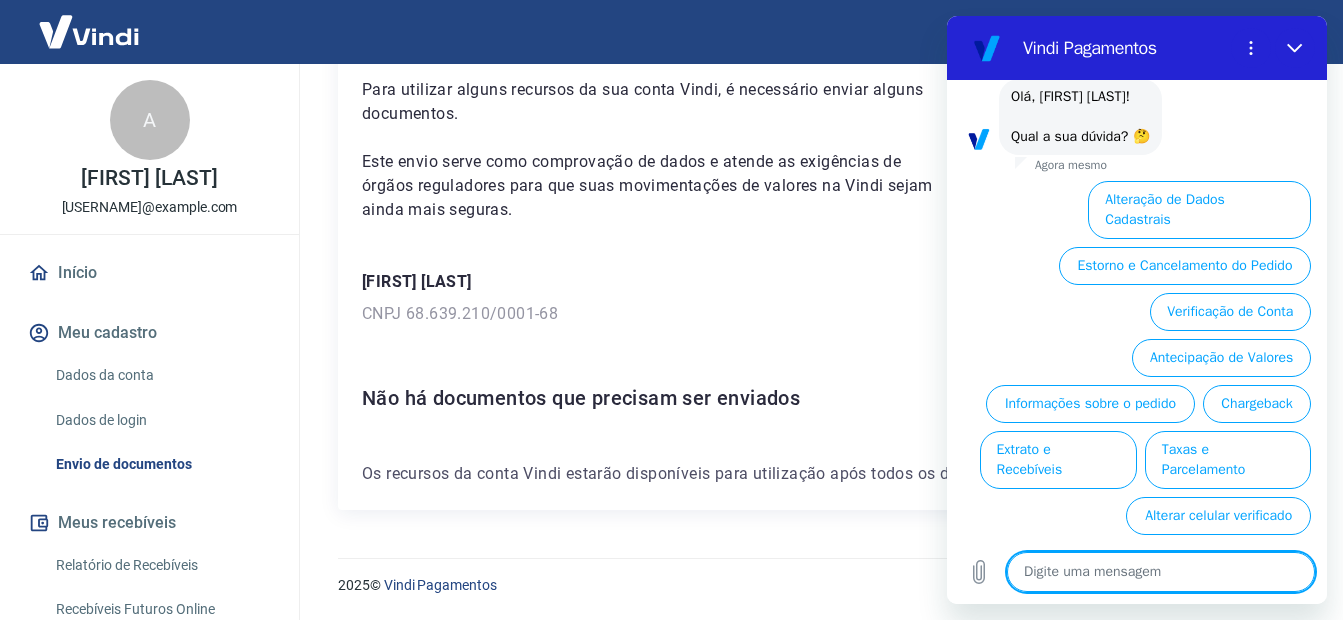 type on "t" 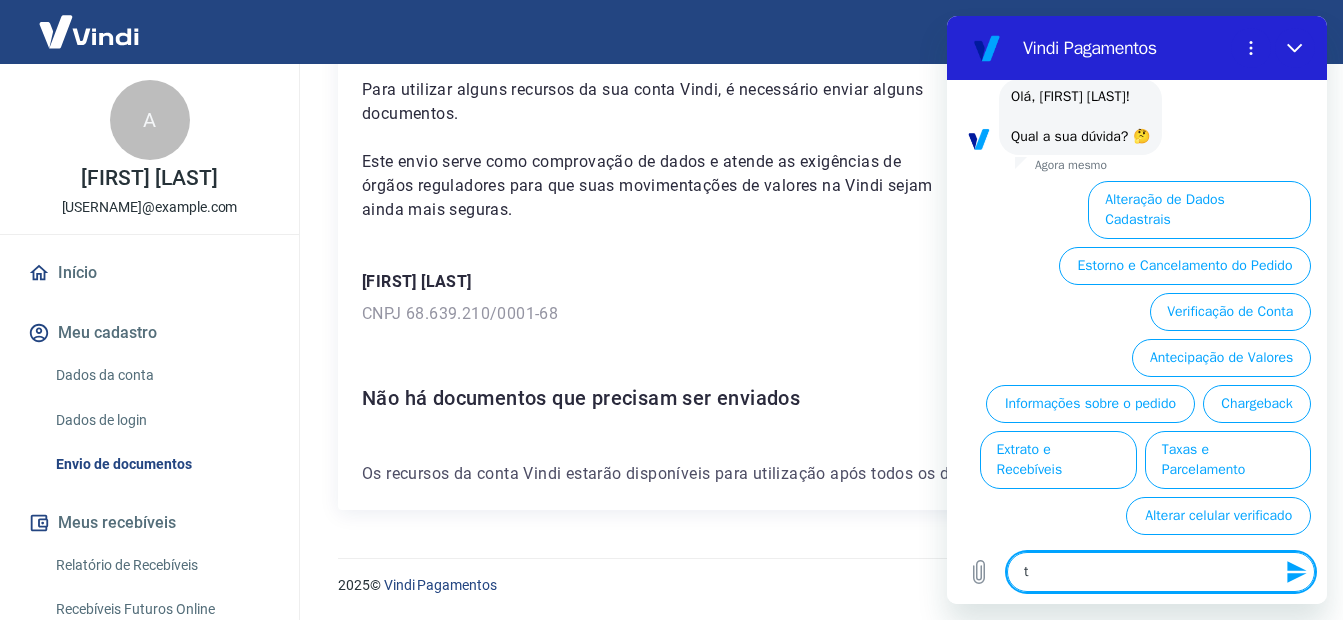 type on "tr" 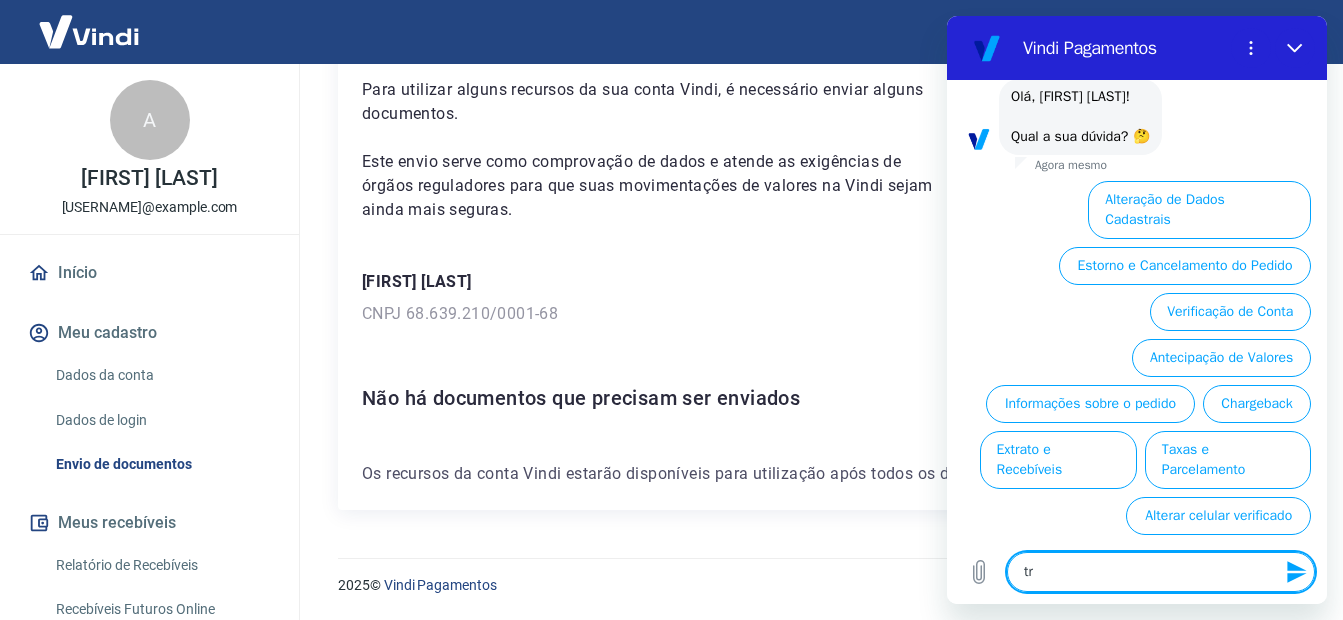 type on "tra" 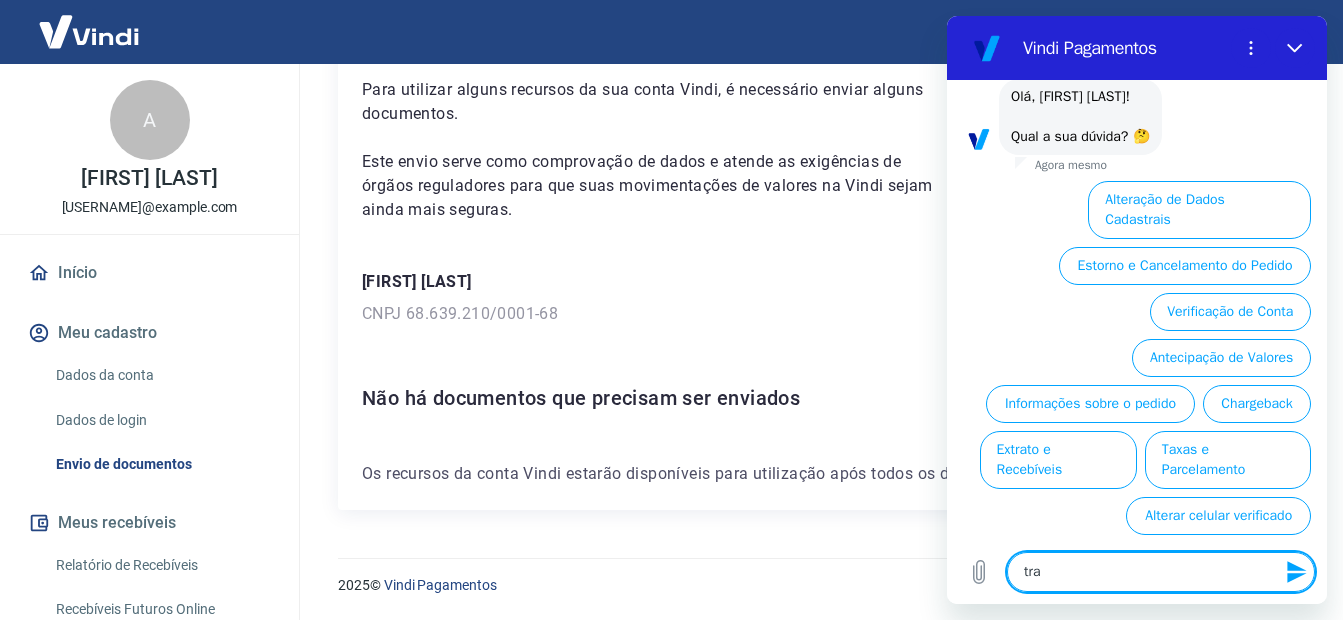 type on "tray" 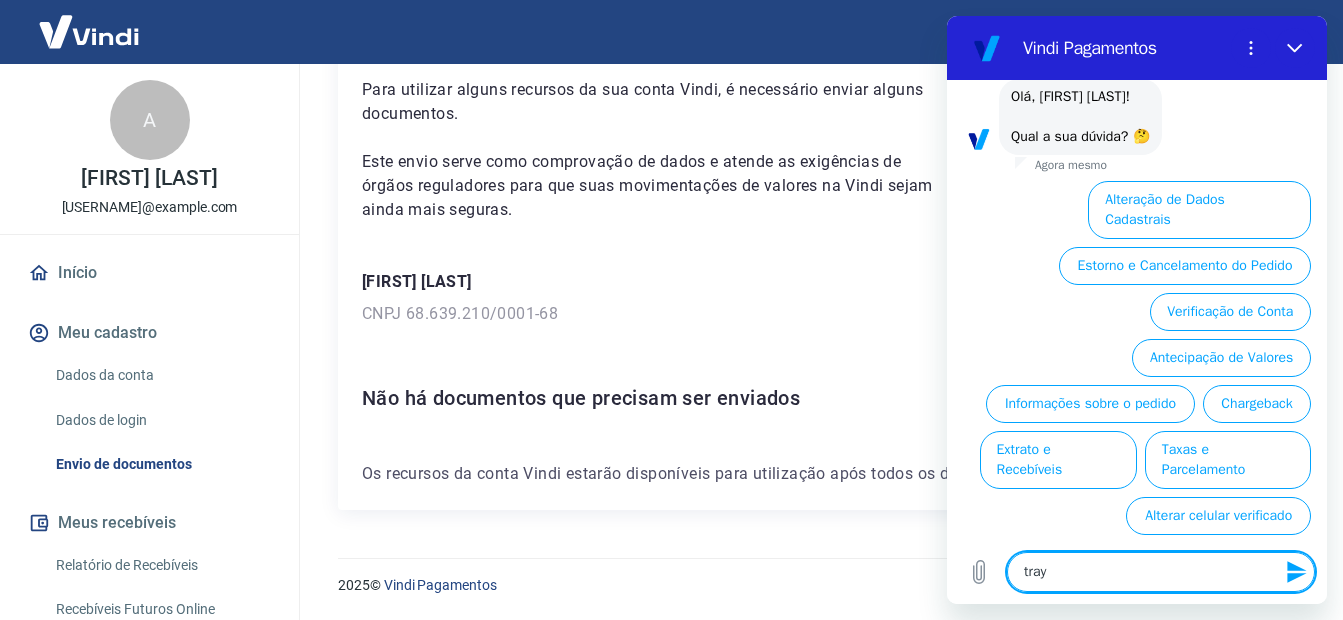 type 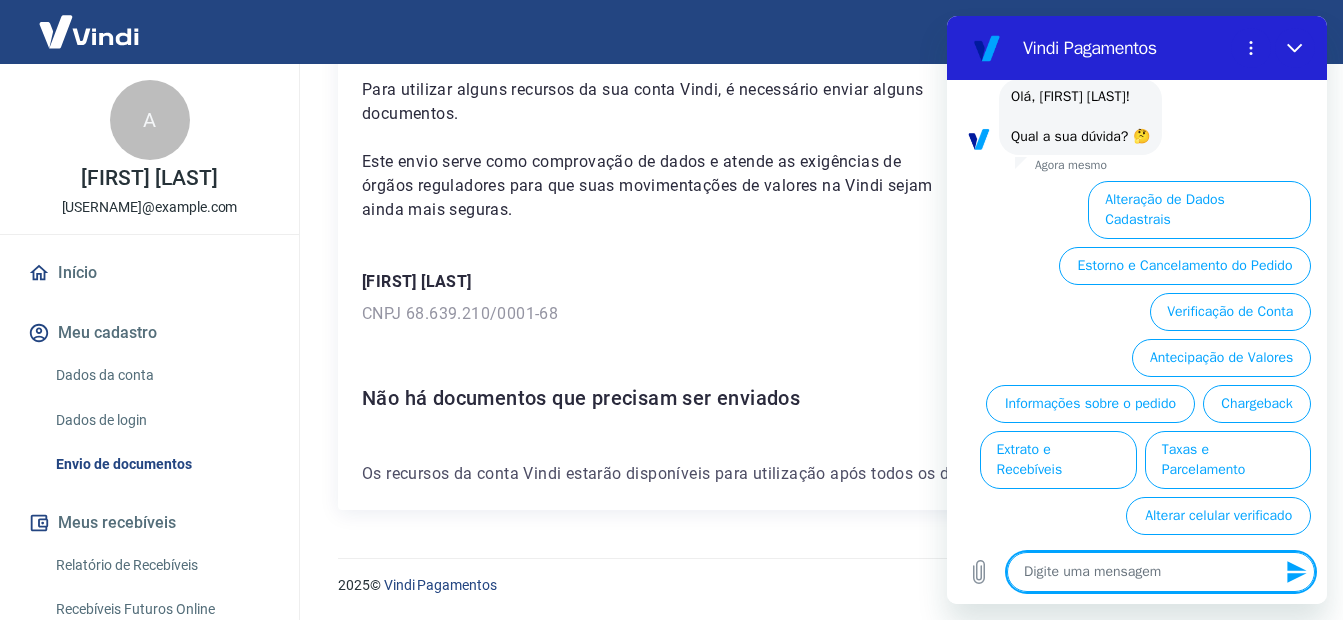 scroll, scrollTop: 0, scrollLeft: 0, axis: both 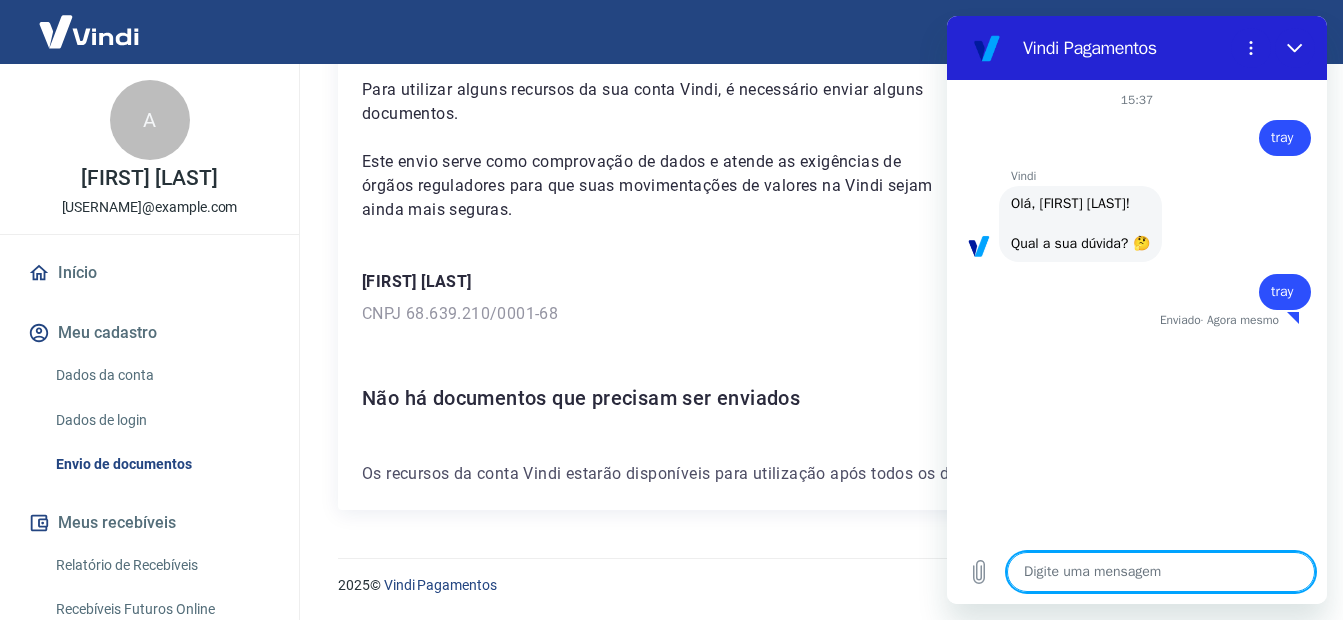 type on "x" 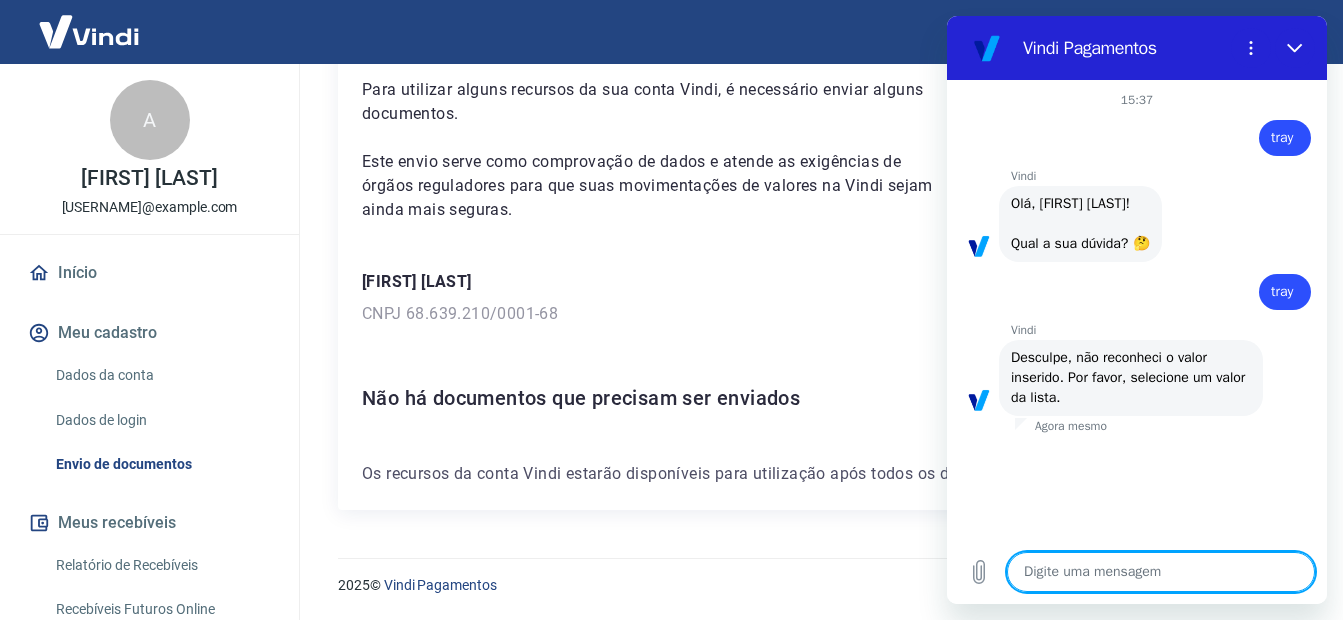 type on "e" 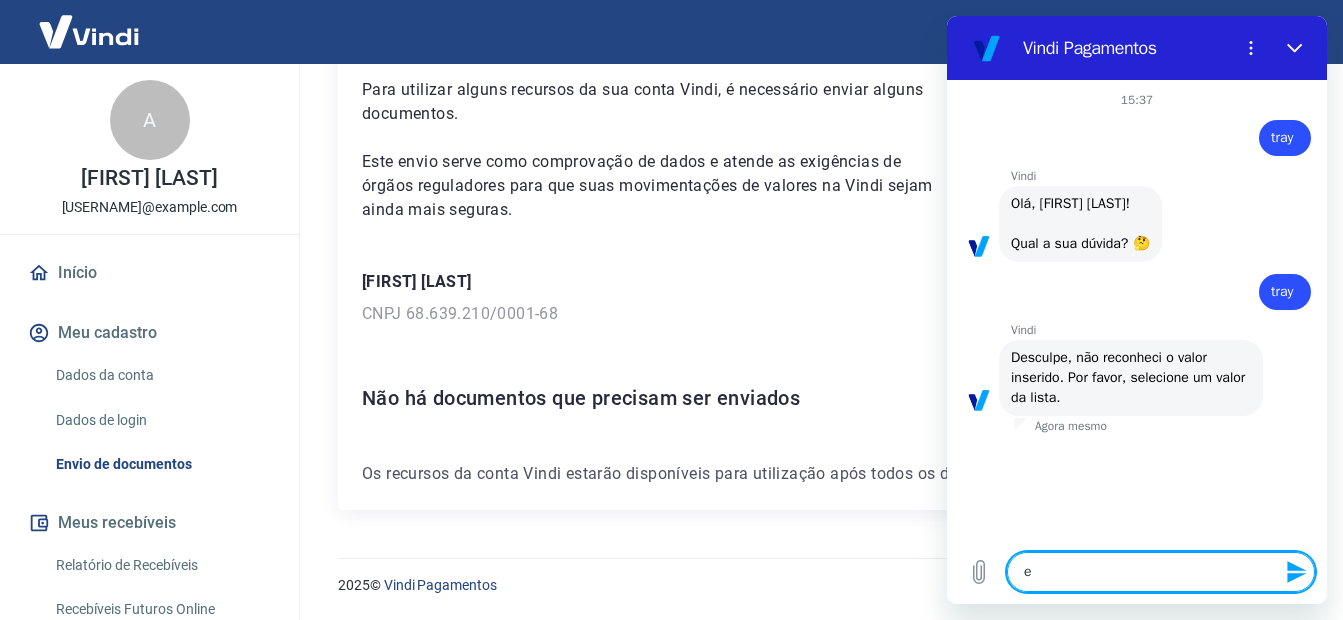 type on "ec" 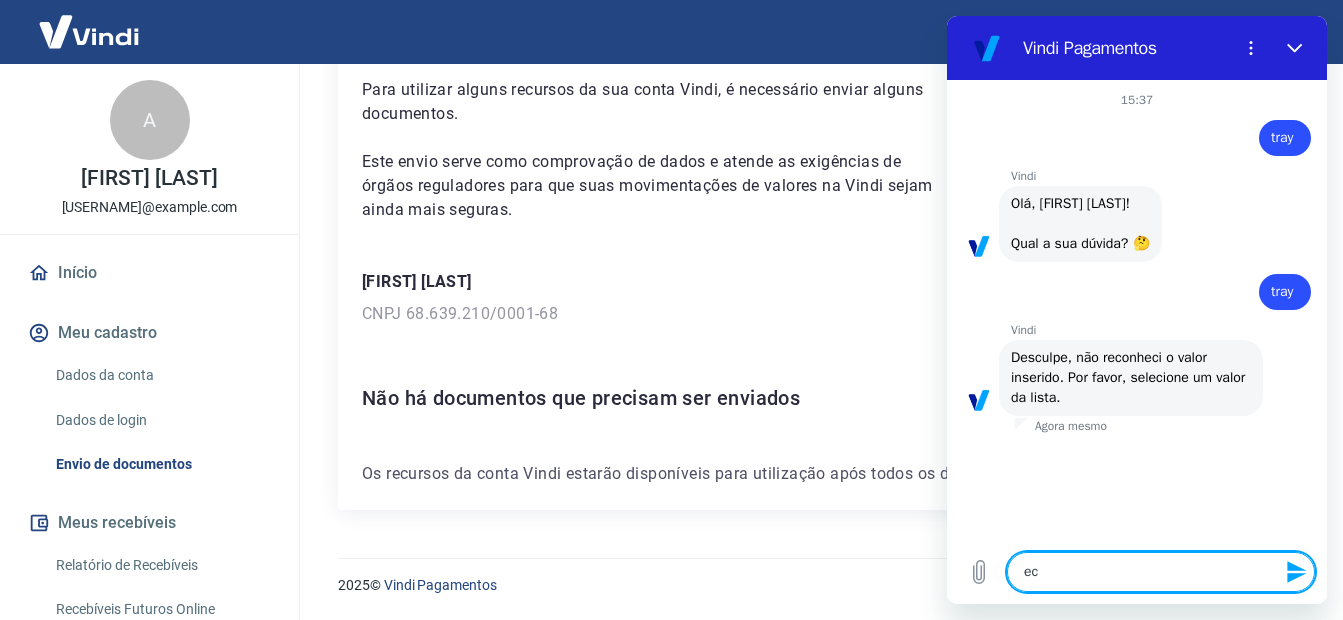 type on "eco" 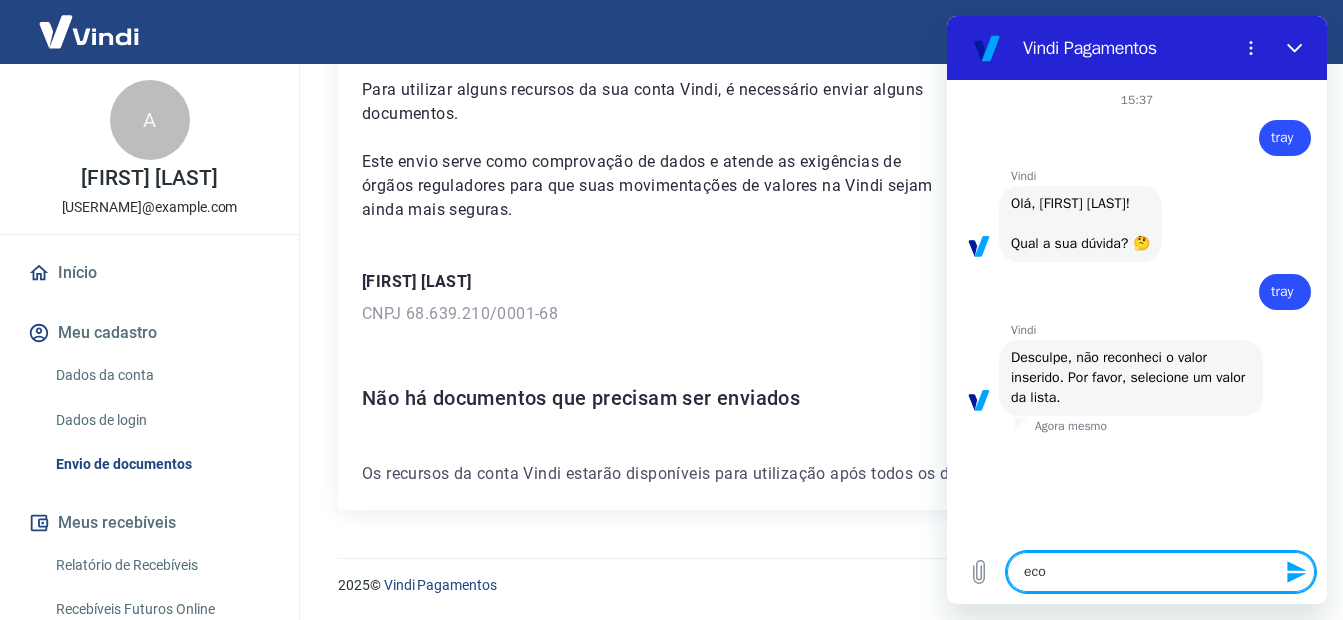 type on "ecom" 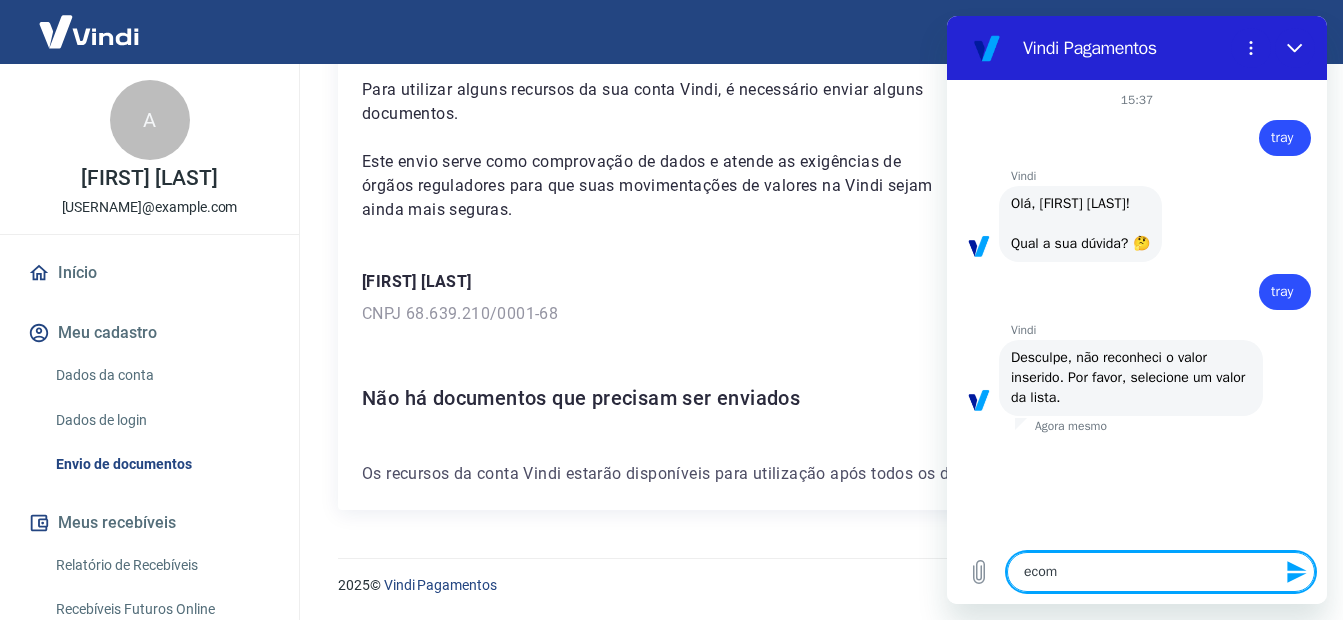 type on "ecomm" 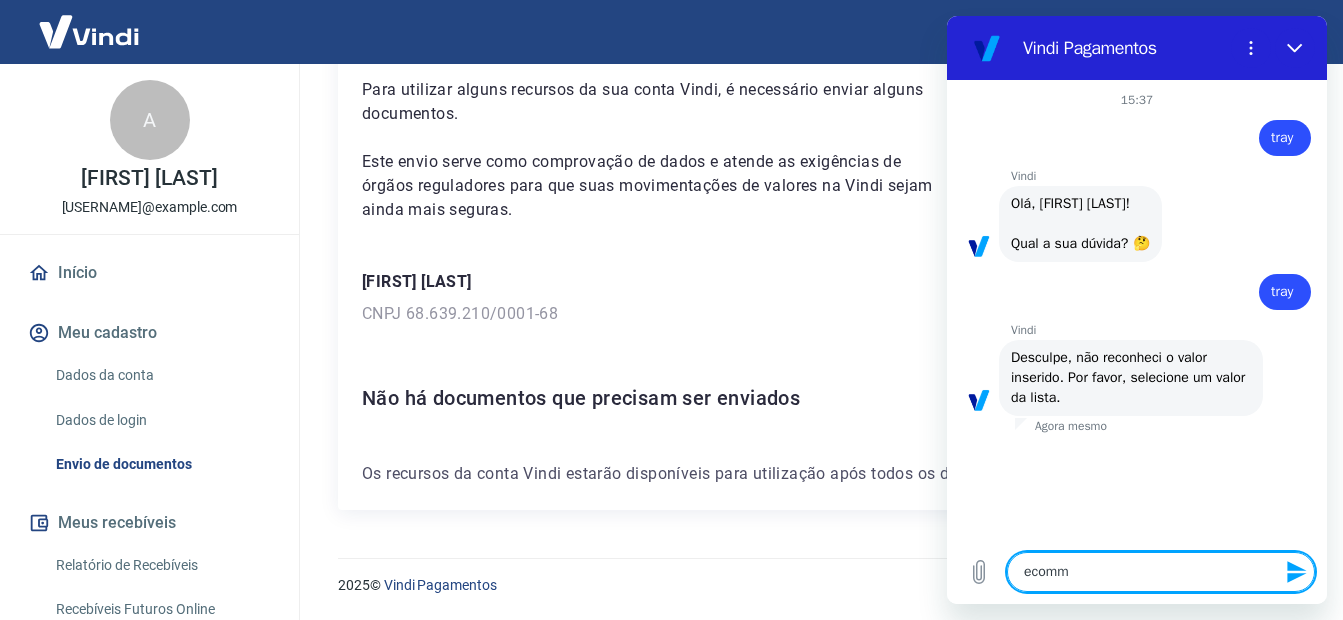 type on "ecomme" 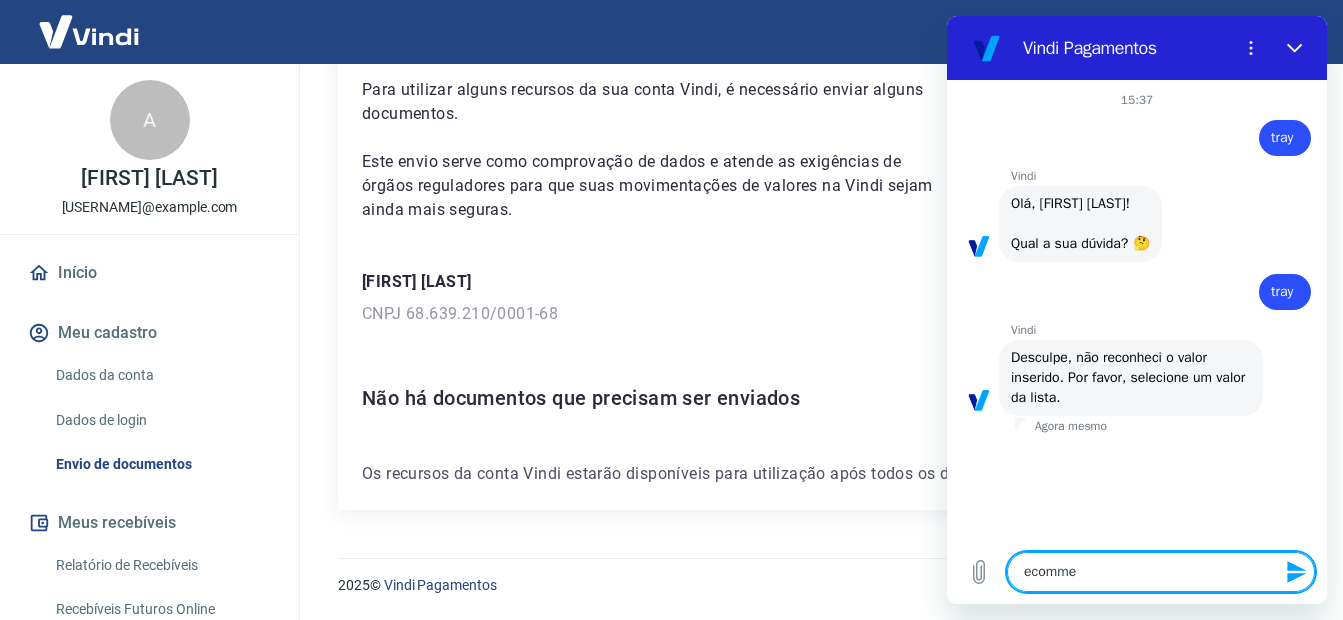 type on "ecommec" 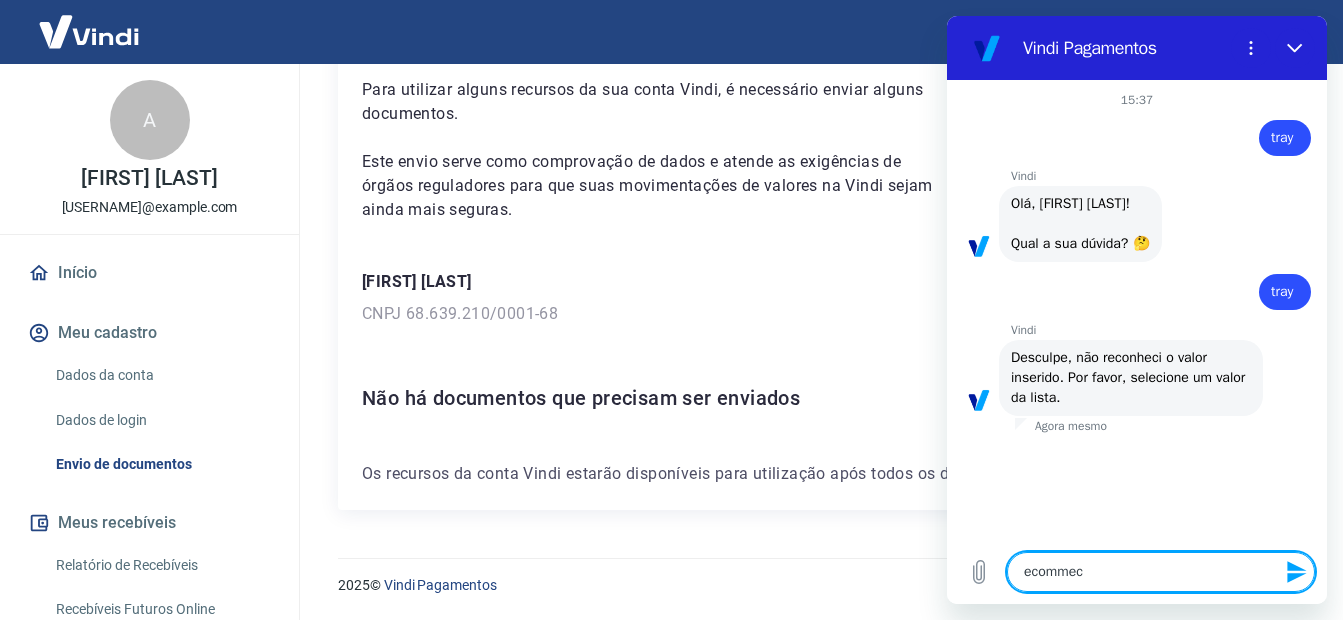 type on "ecommece" 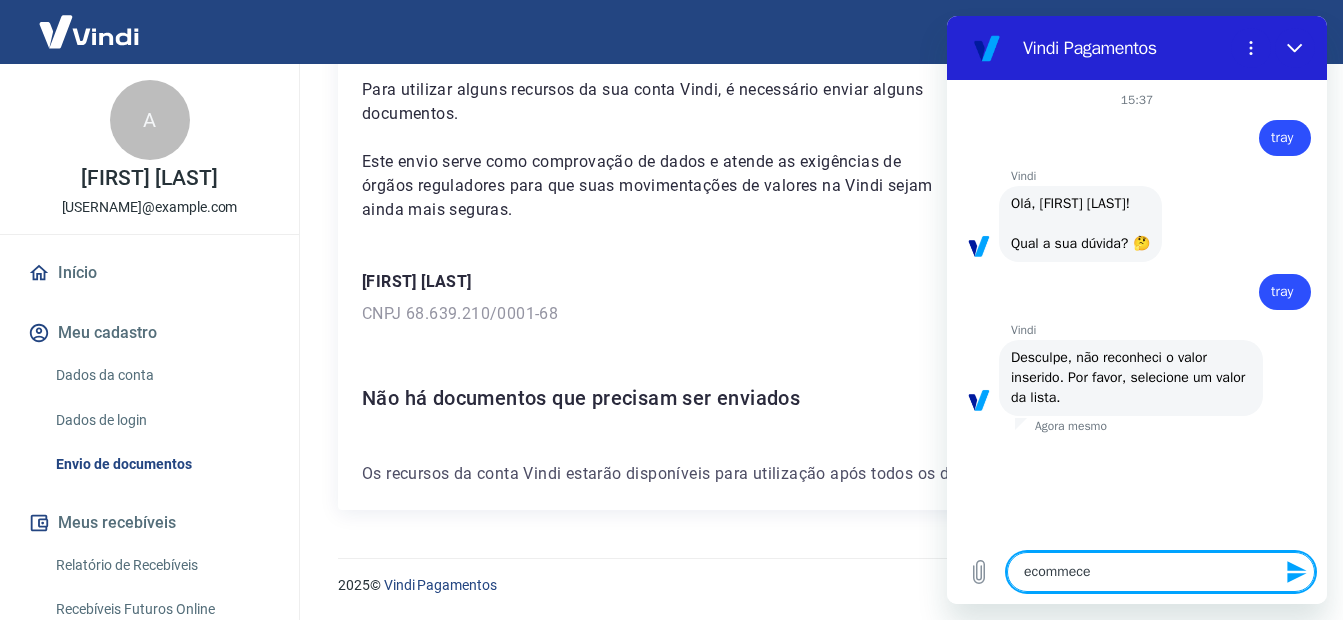 type on "ecommecer" 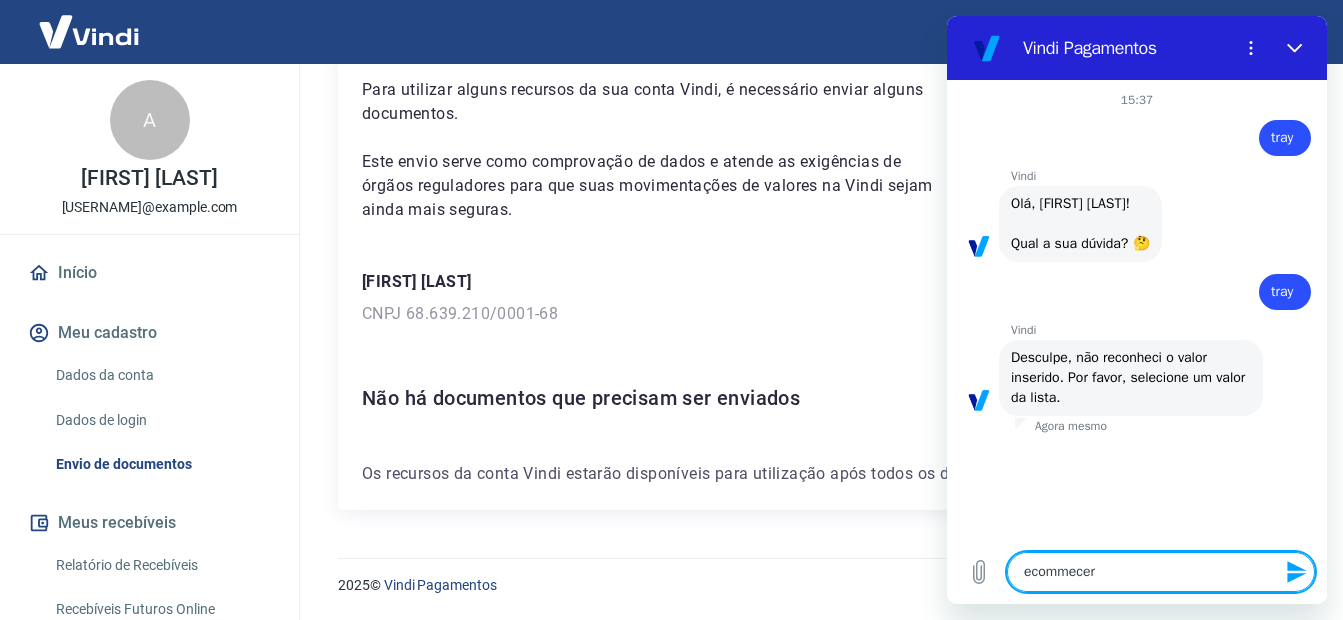 type 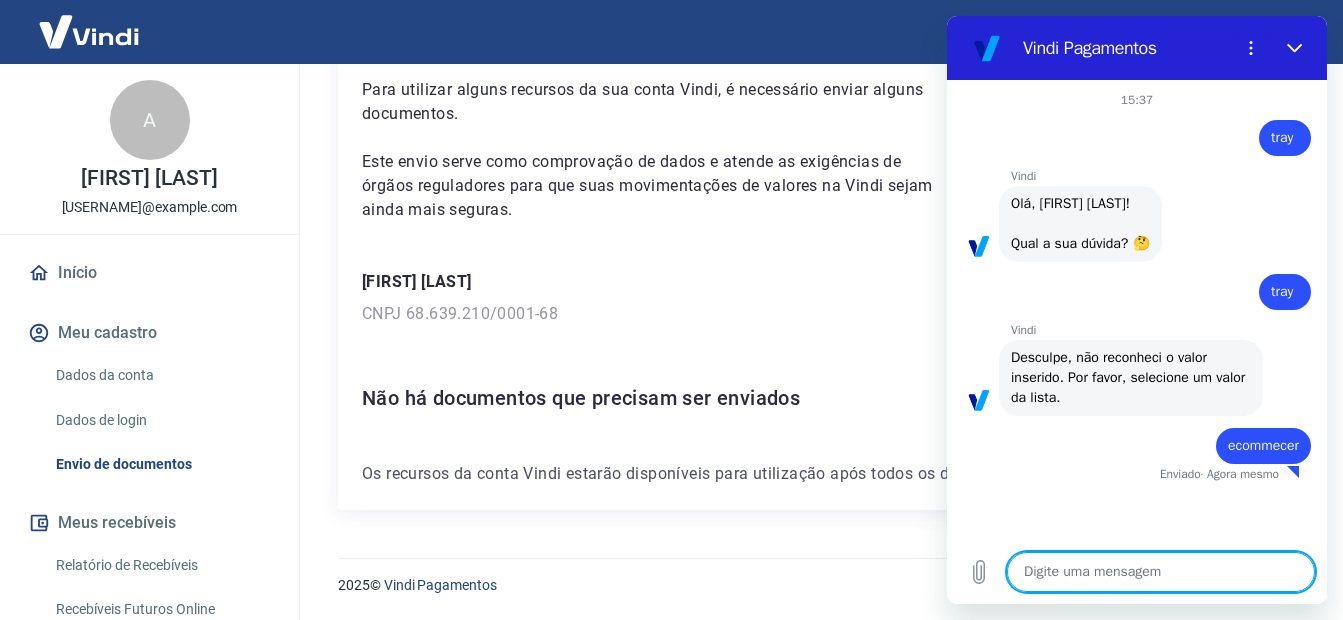 type on "x" 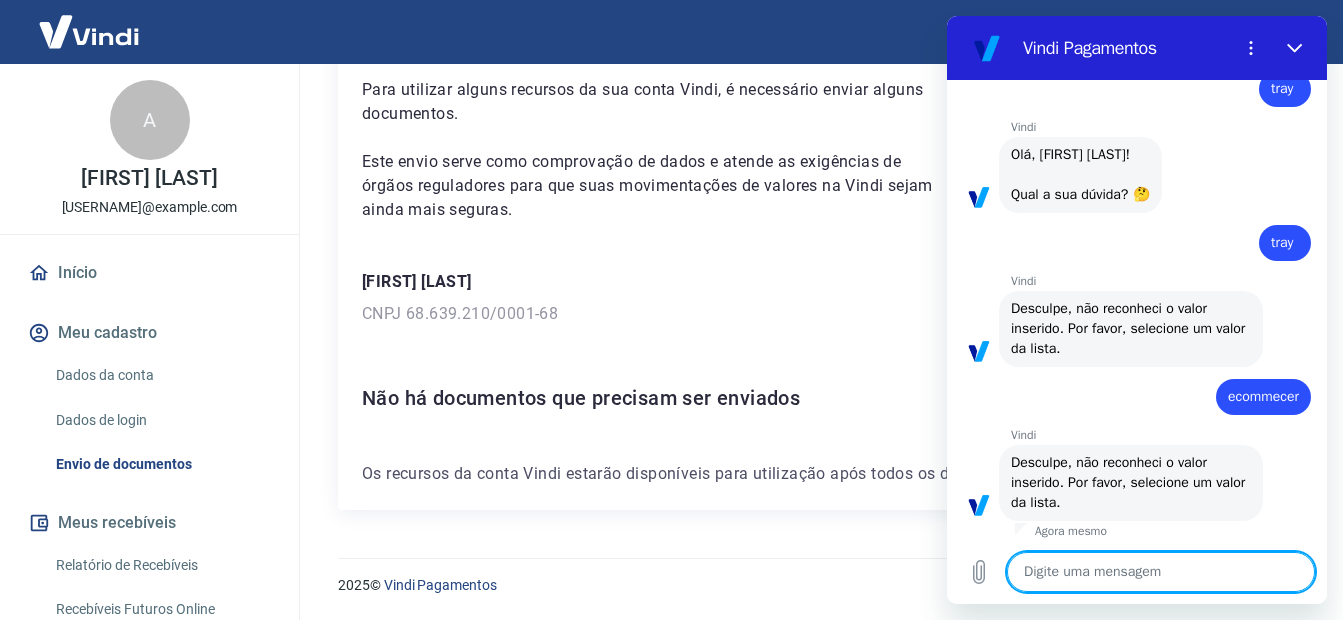 scroll, scrollTop: 53, scrollLeft: 0, axis: vertical 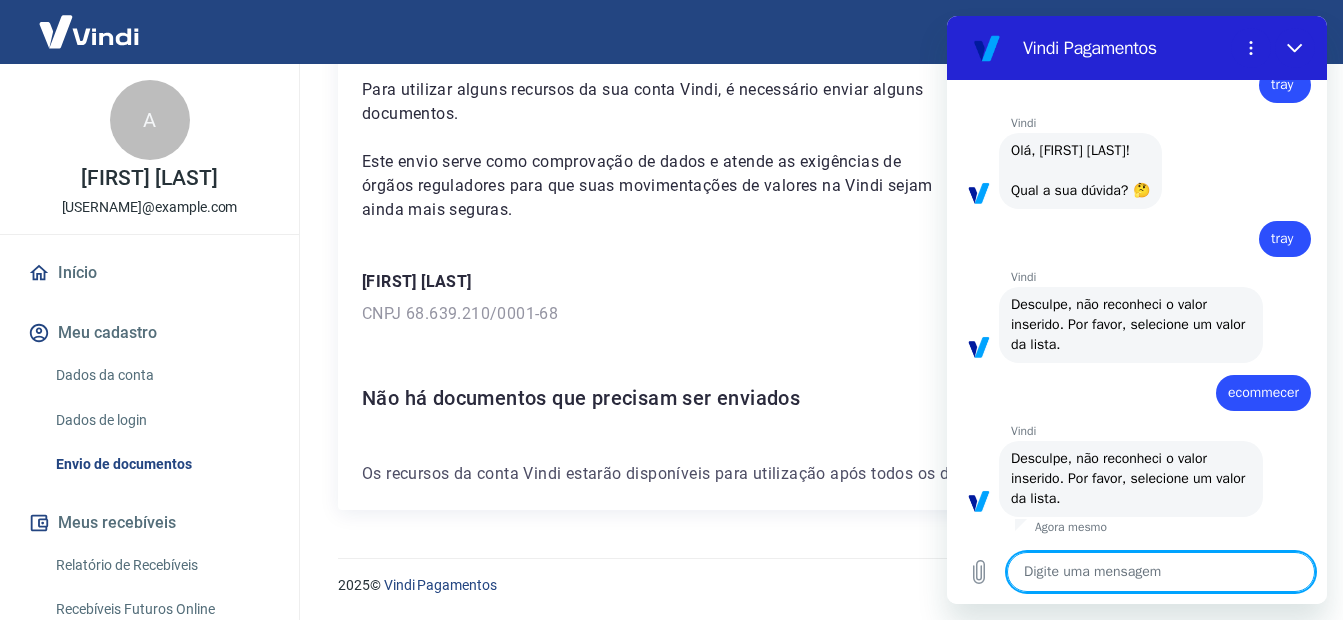 type on "c" 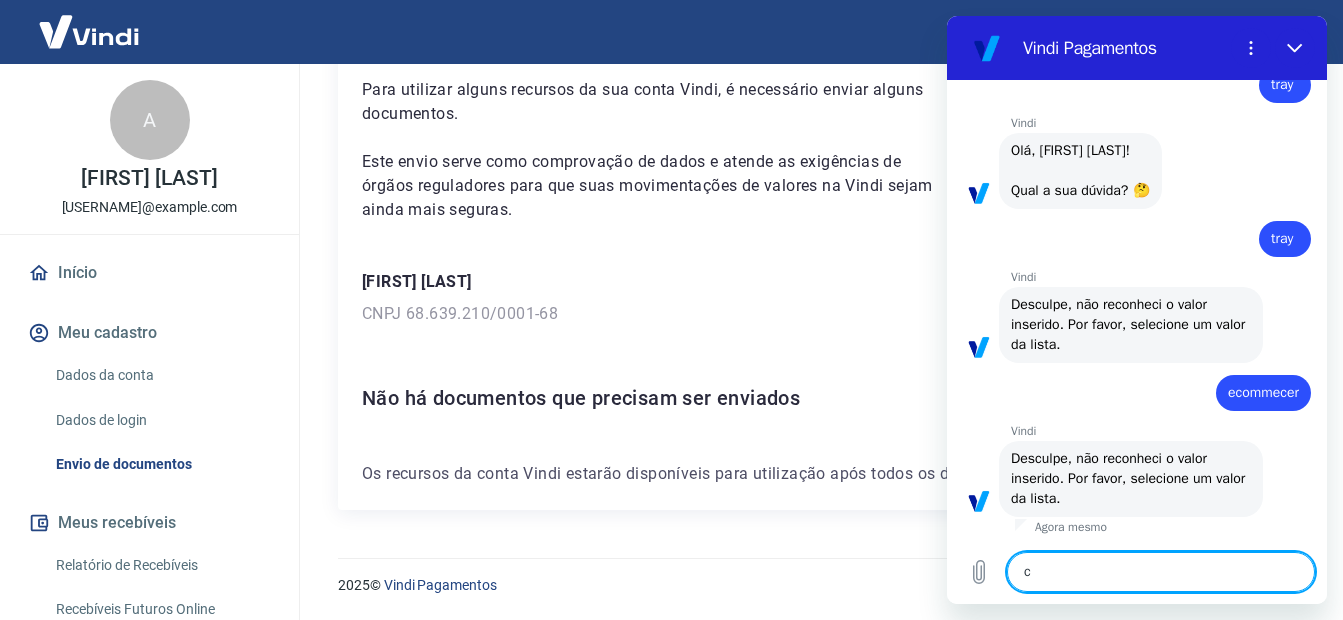 type on "co" 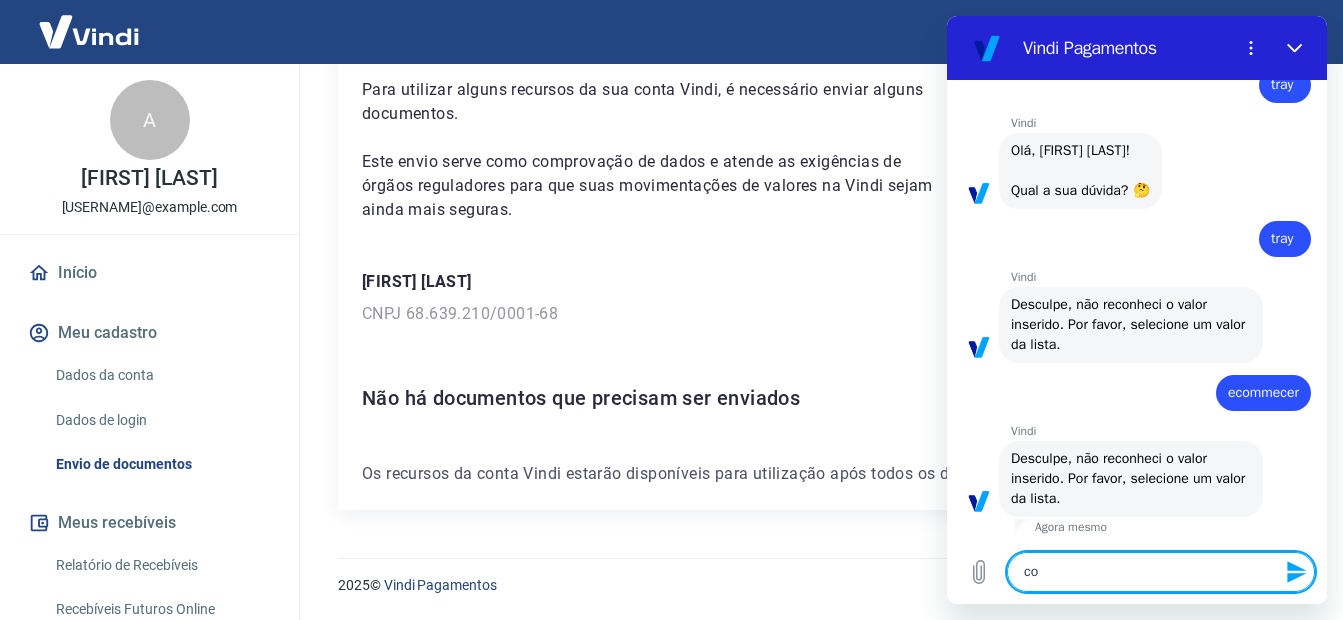 type on "con" 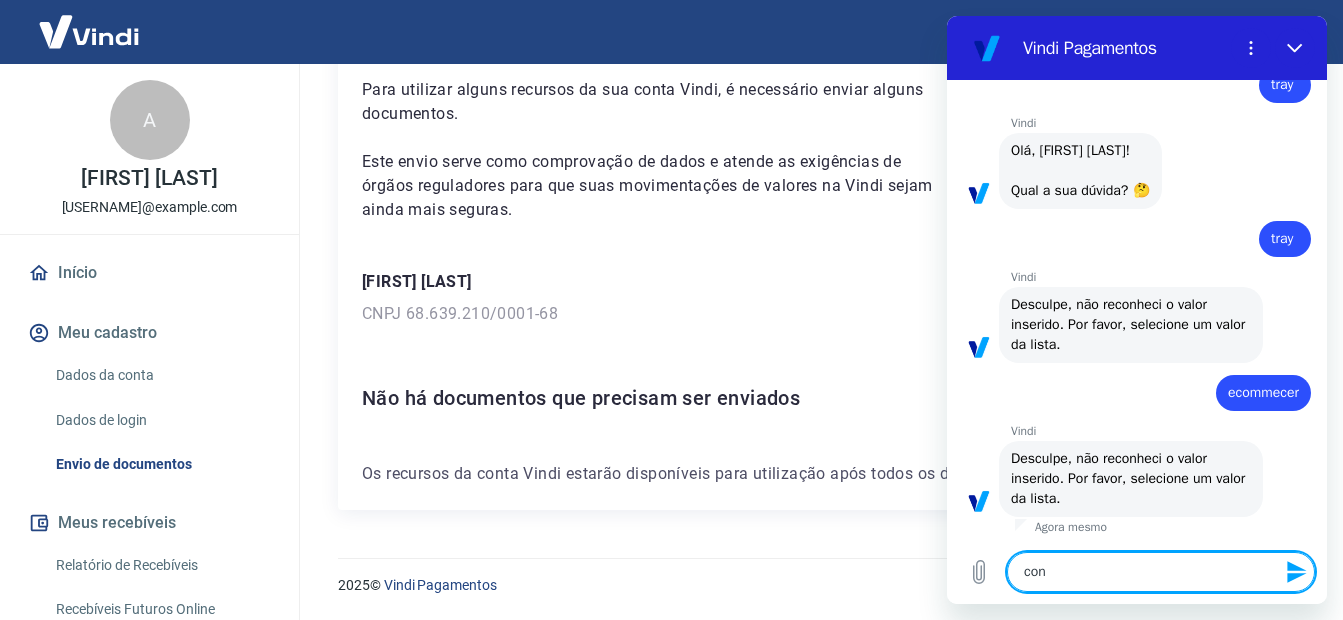 type on "cont" 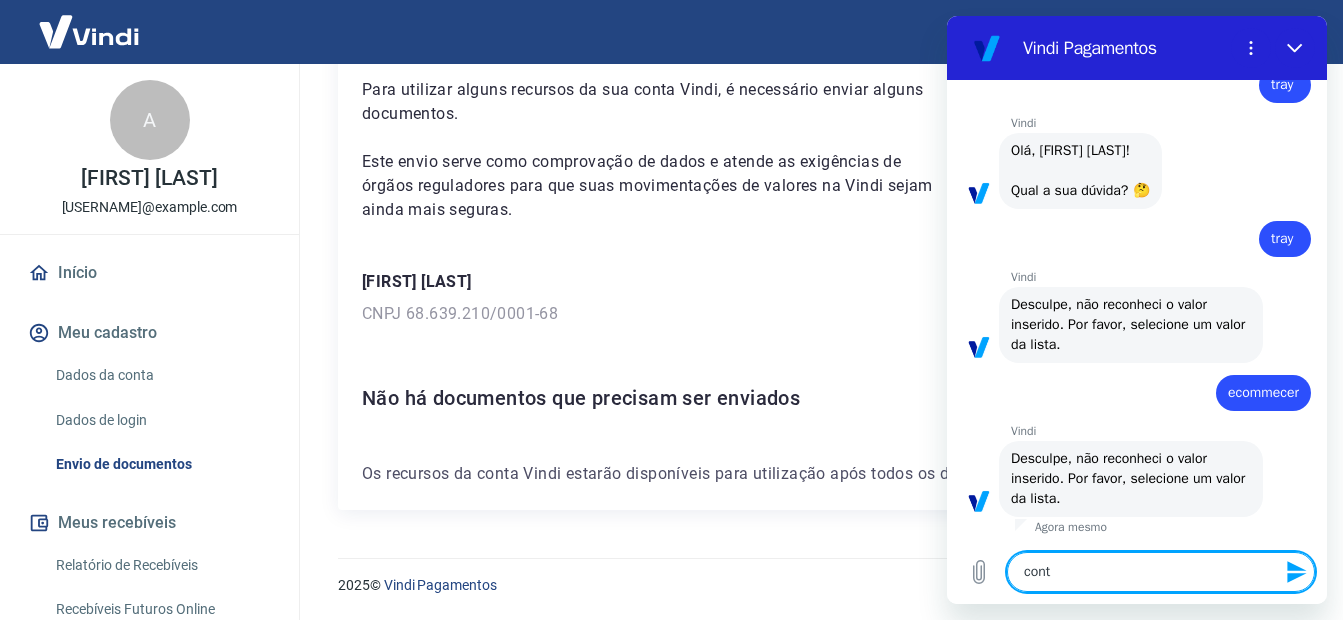 type on "conta" 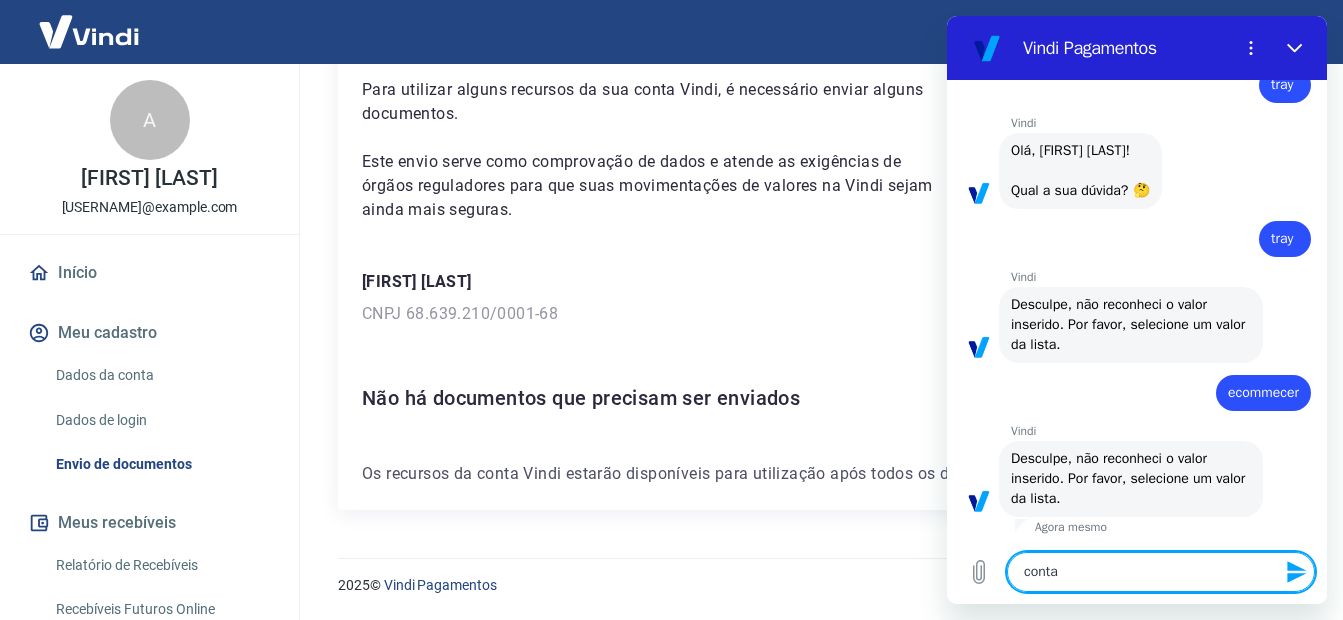 type on "conta" 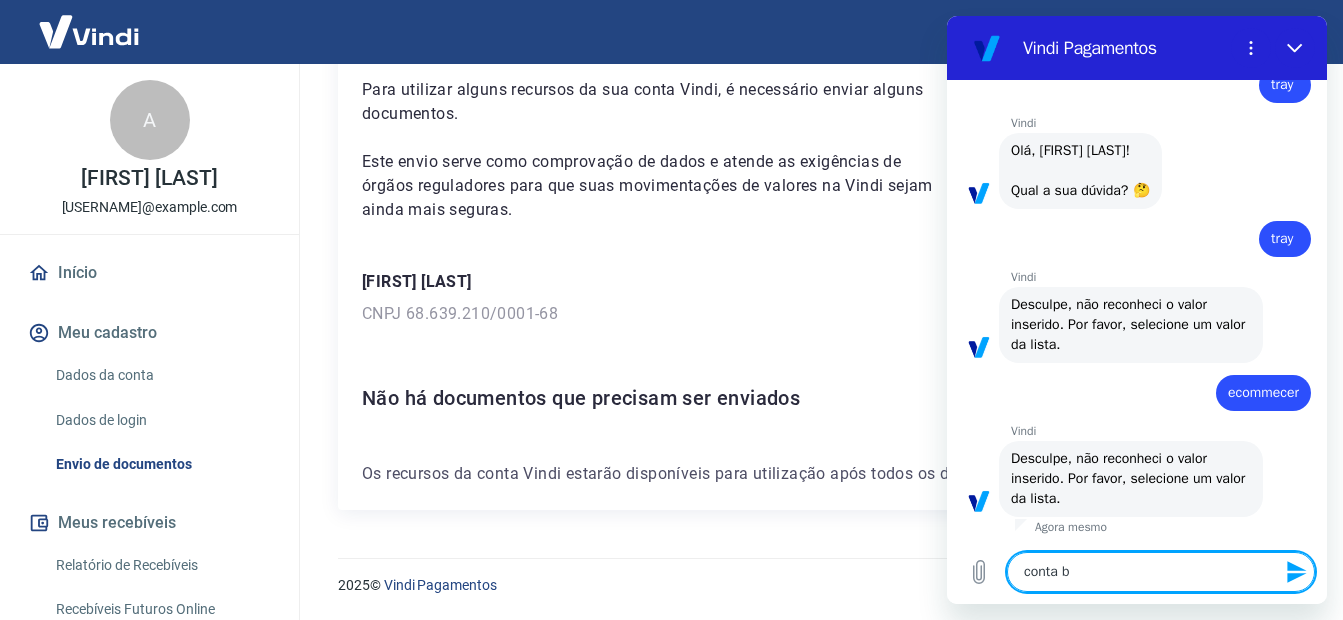 type on "conta ba" 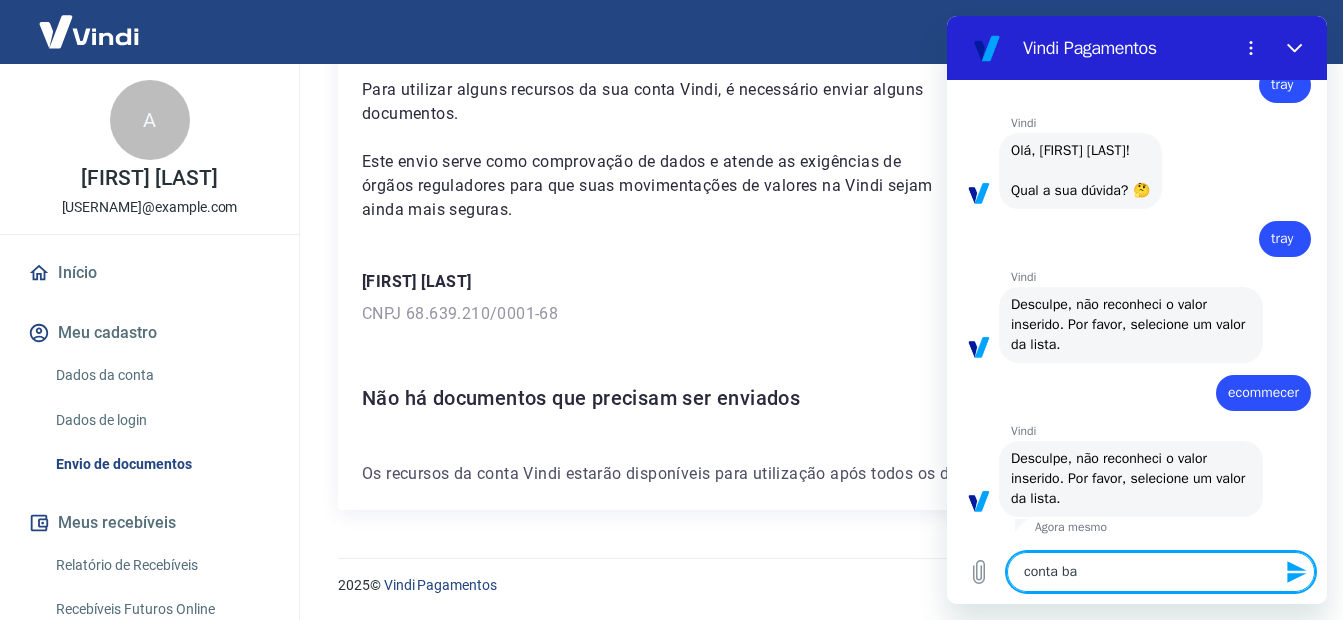 type on "conta ban" 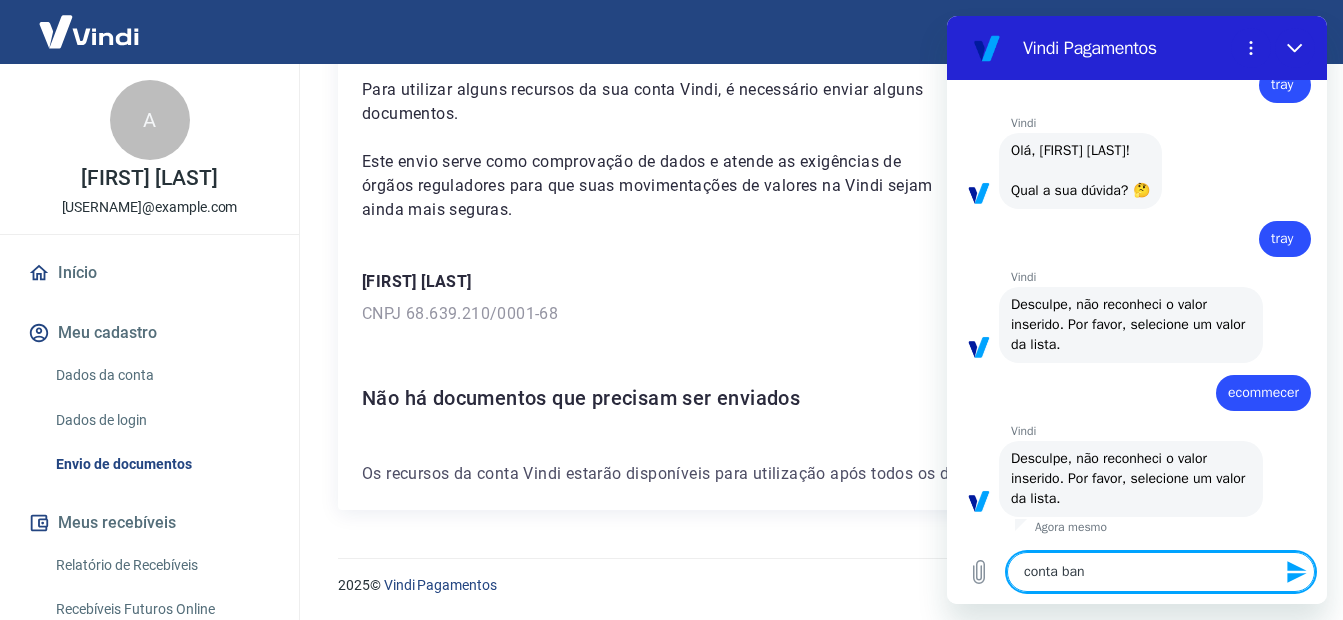 type on "conta banc" 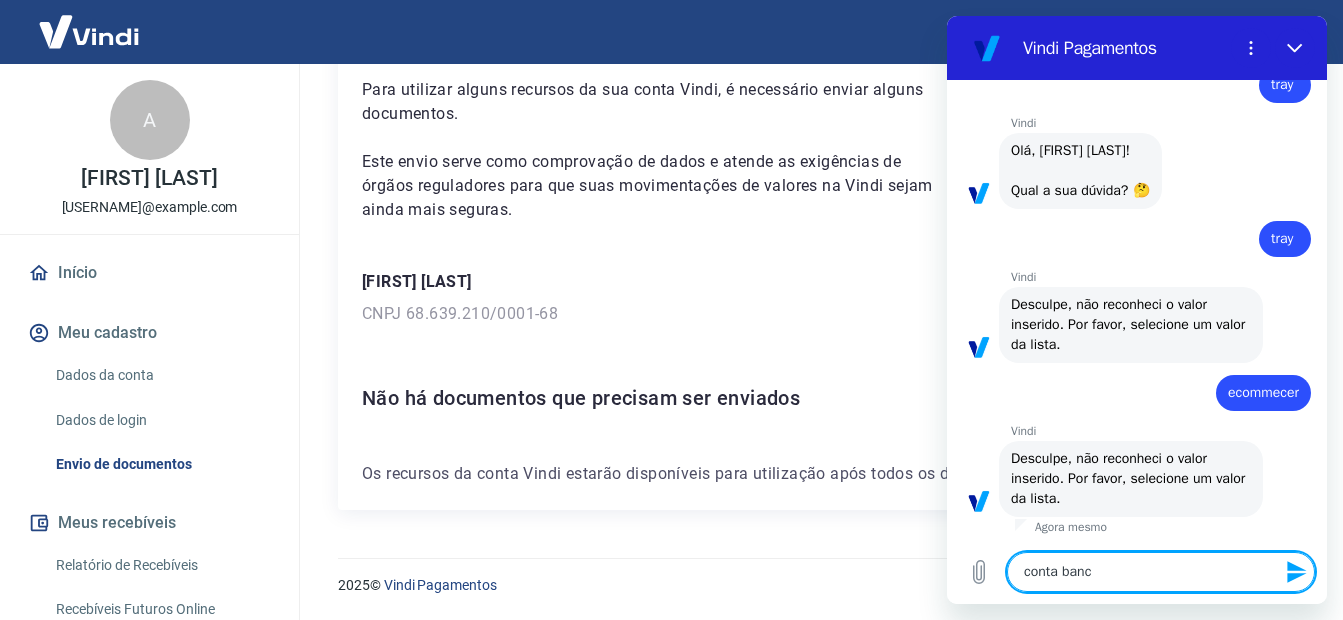 type on "conta banca" 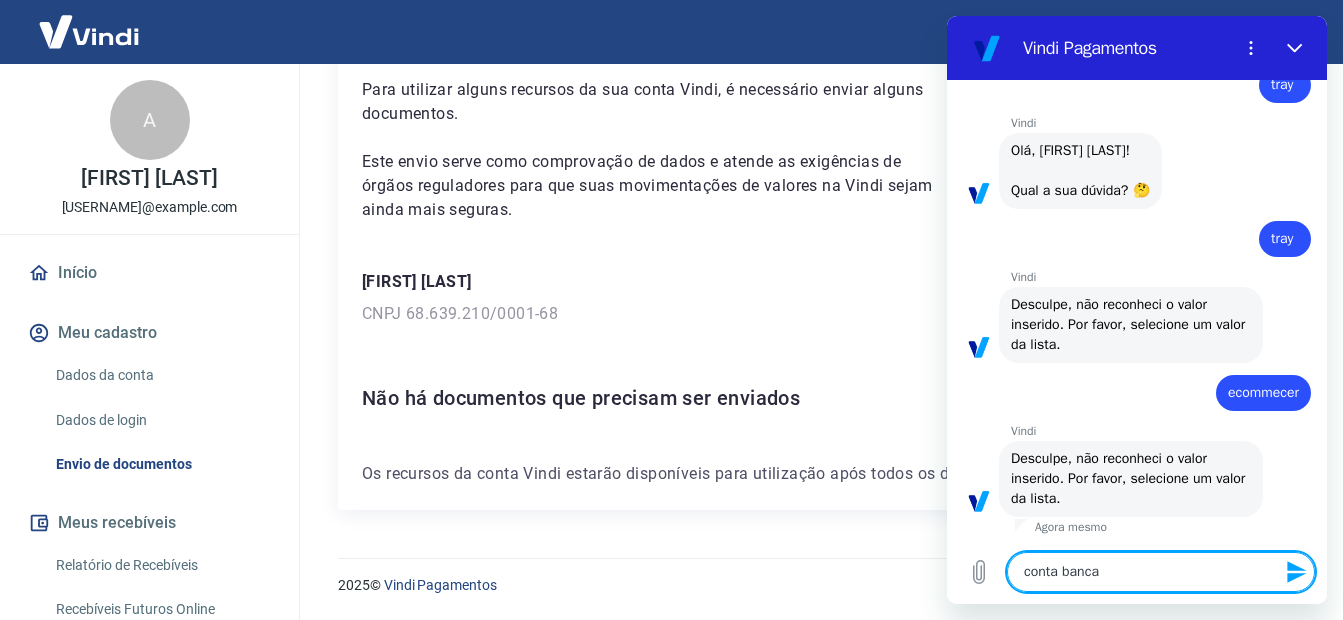 type on "conta bancar" 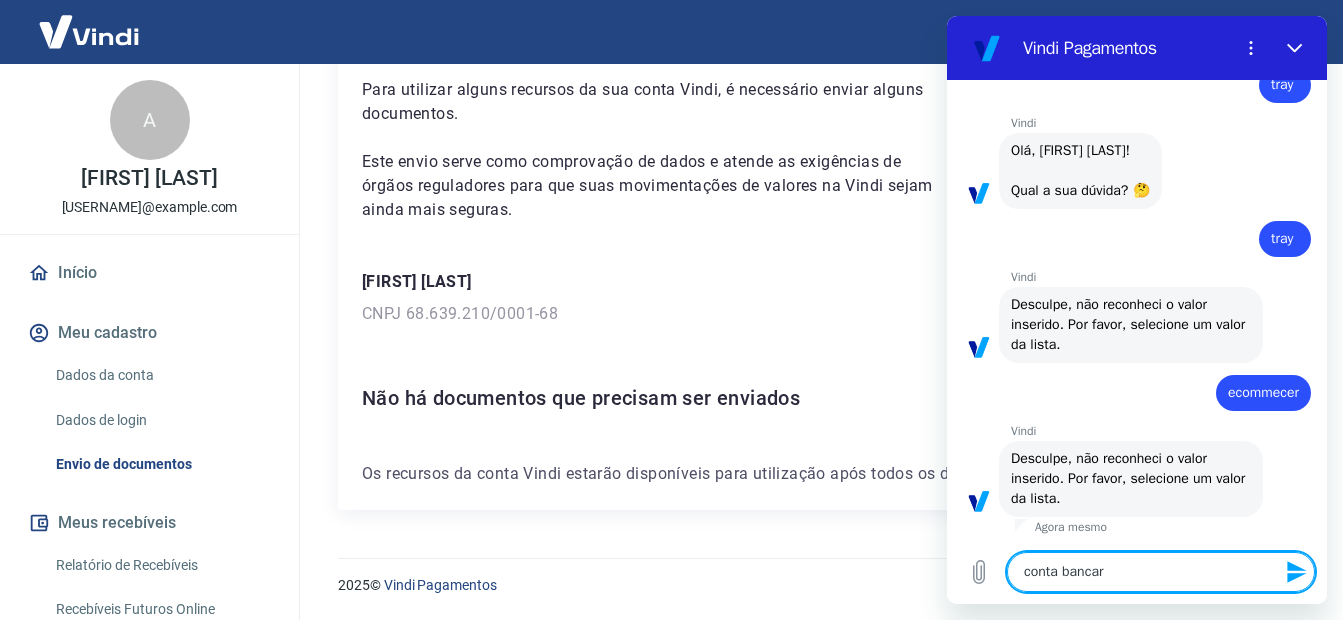 type on "conta bancari" 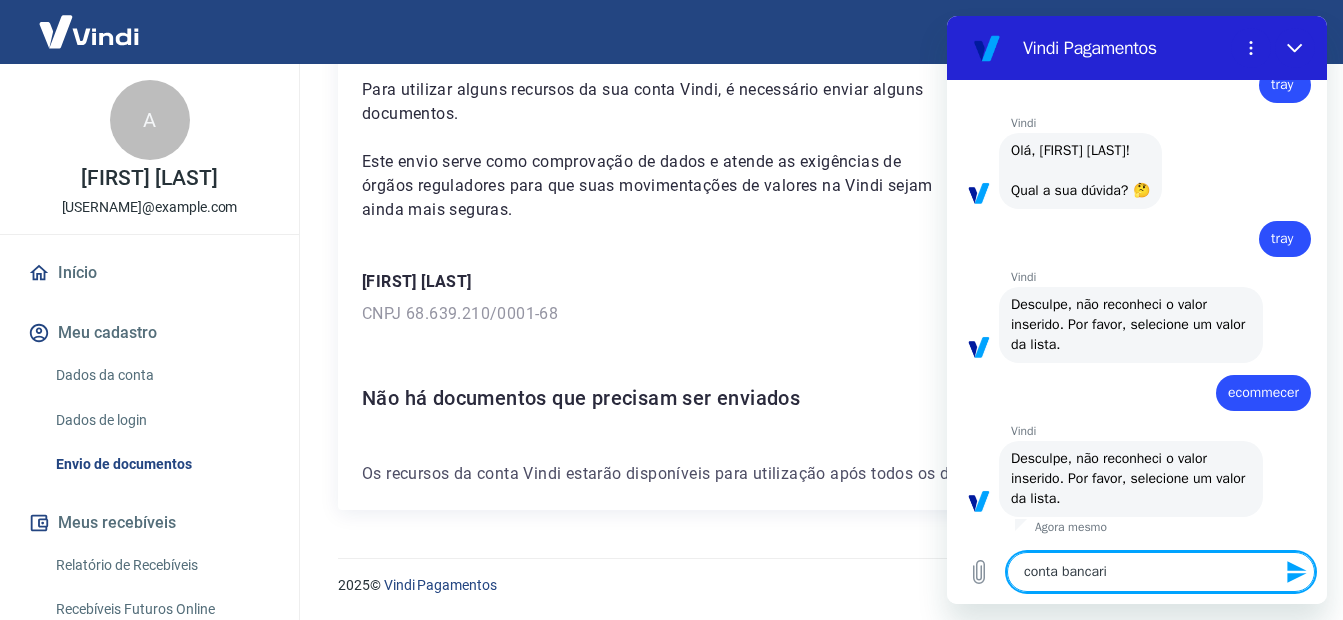 type on "conta bancaria" 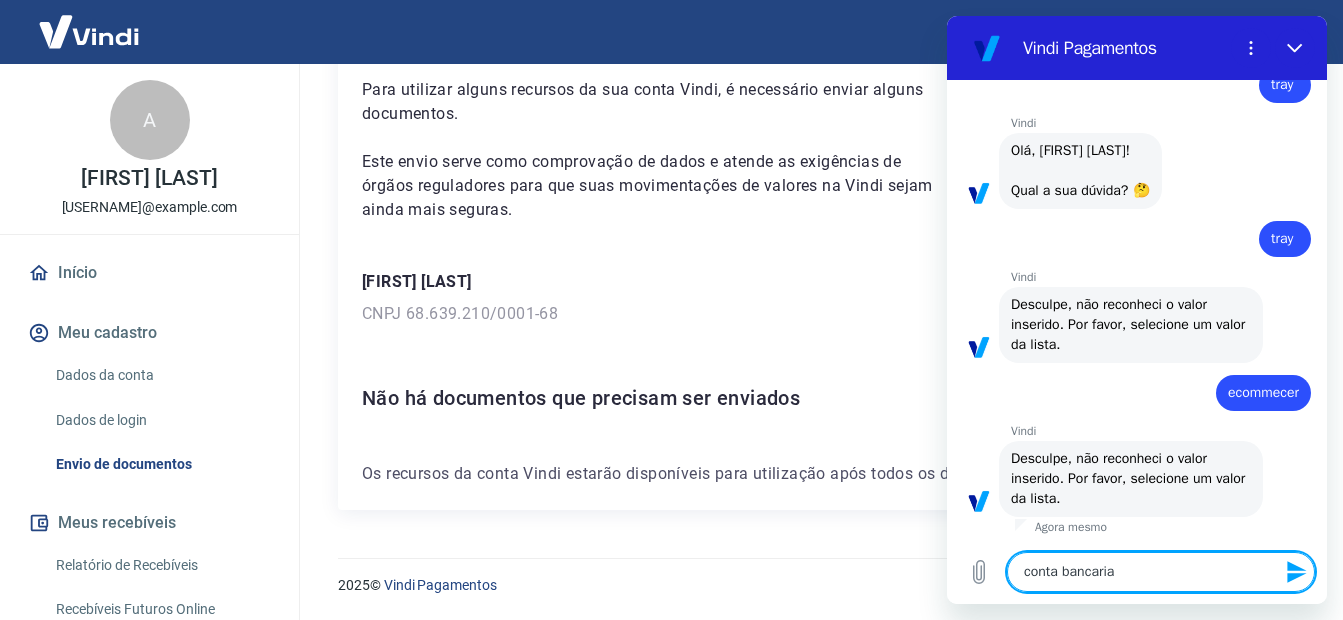 type 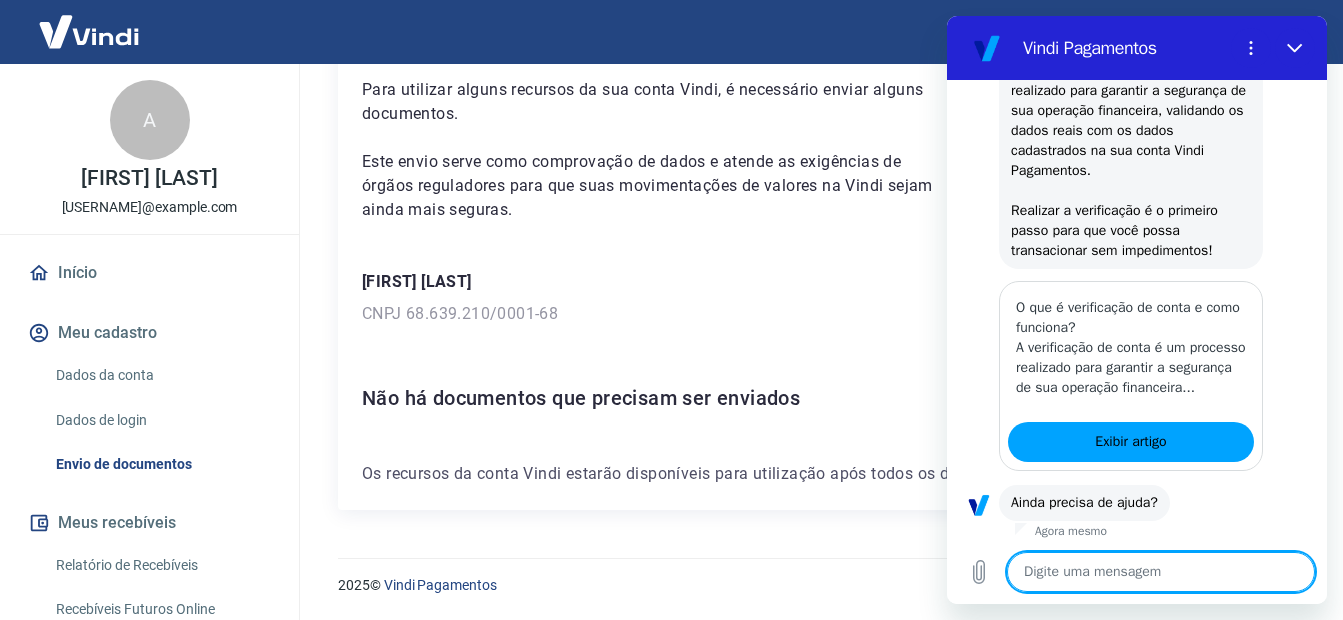 scroll, scrollTop: 665, scrollLeft: 0, axis: vertical 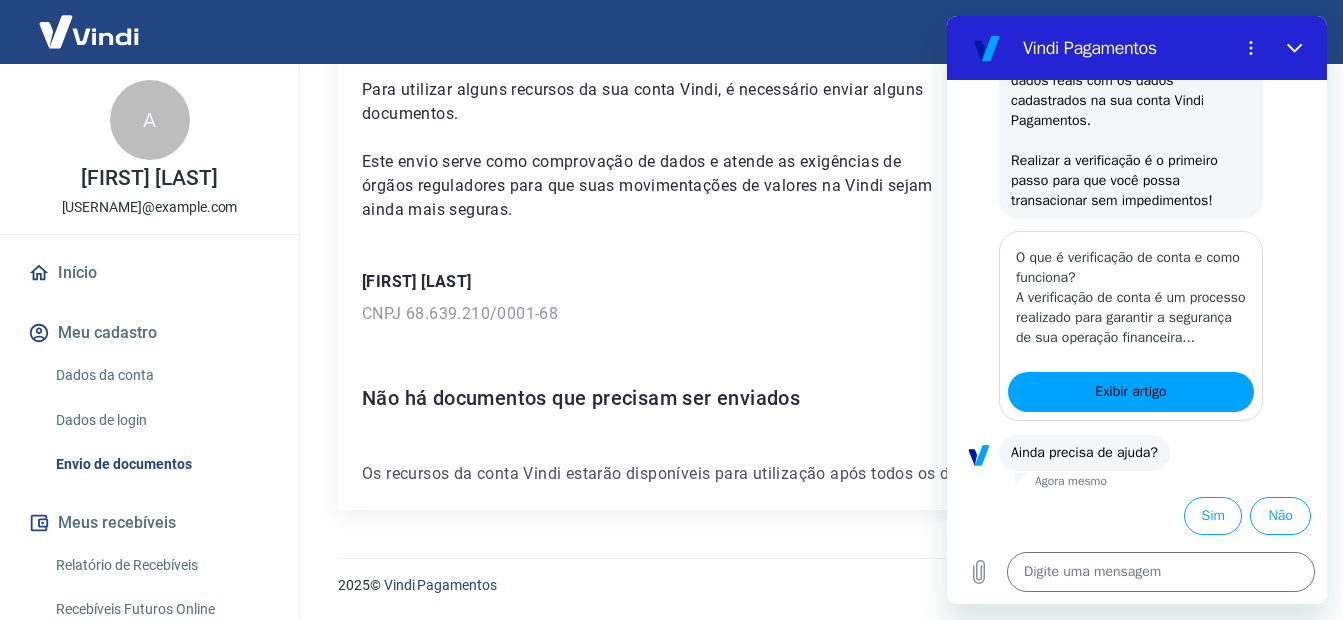 click at bounding box center [1287, 326] 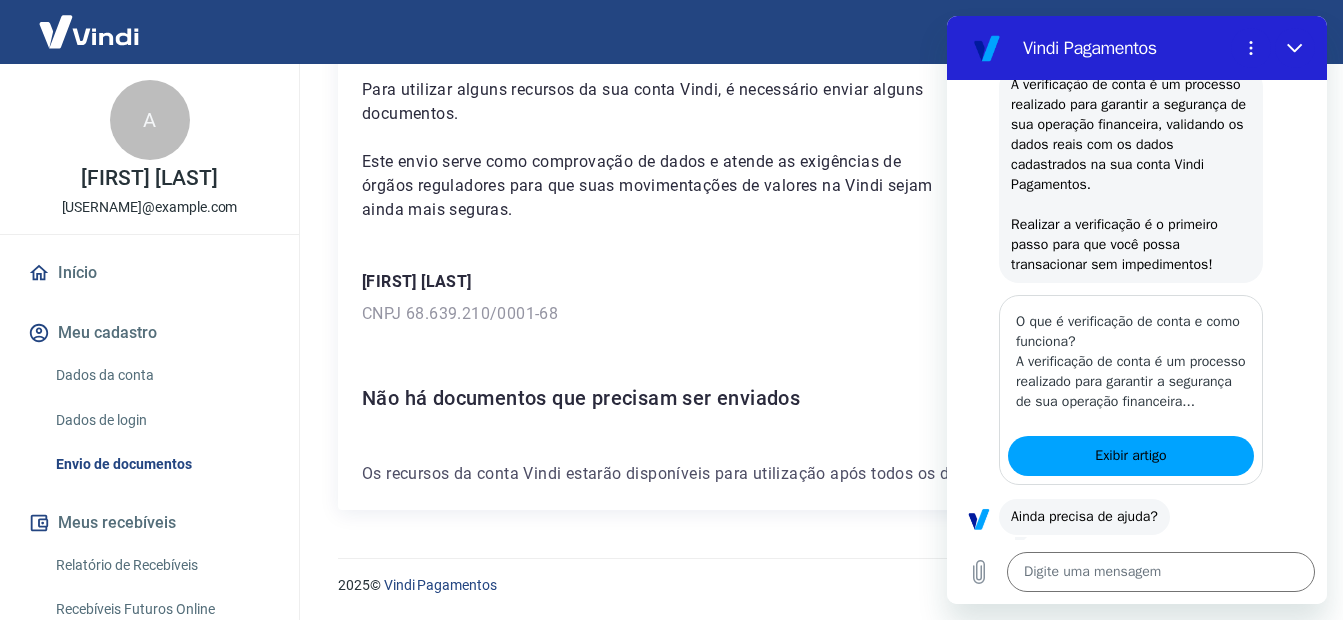scroll, scrollTop: 585, scrollLeft: 0, axis: vertical 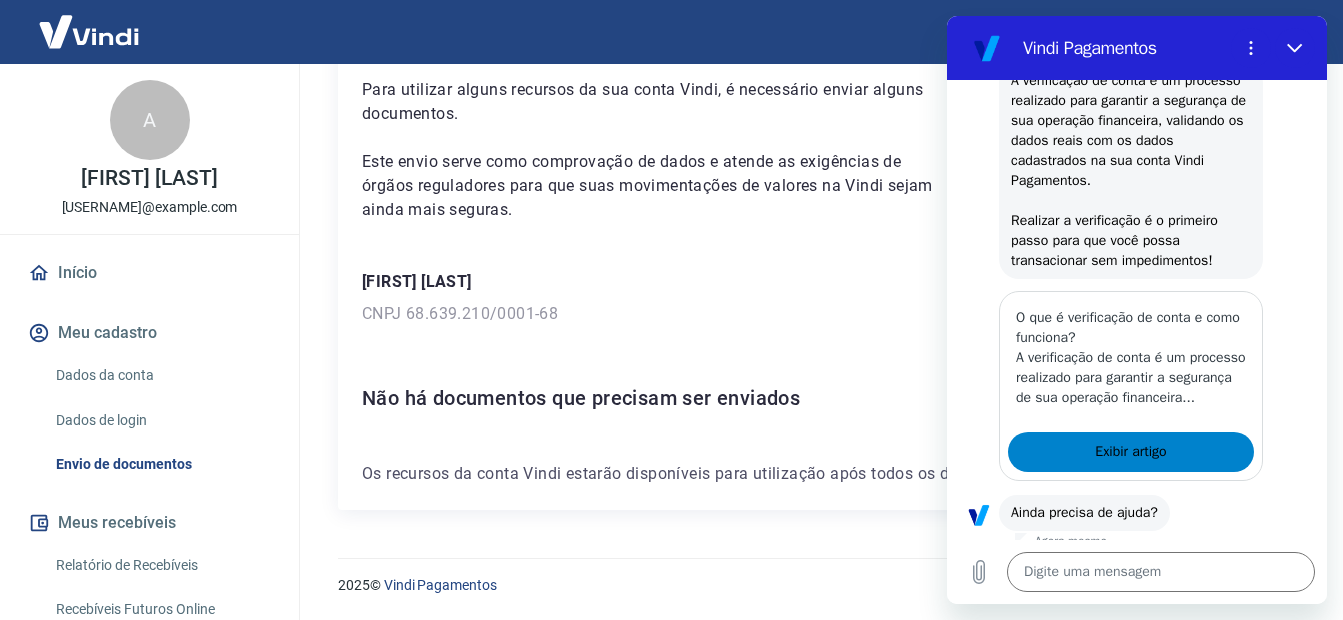 click on "Exibir artigo" at bounding box center [1131, 452] 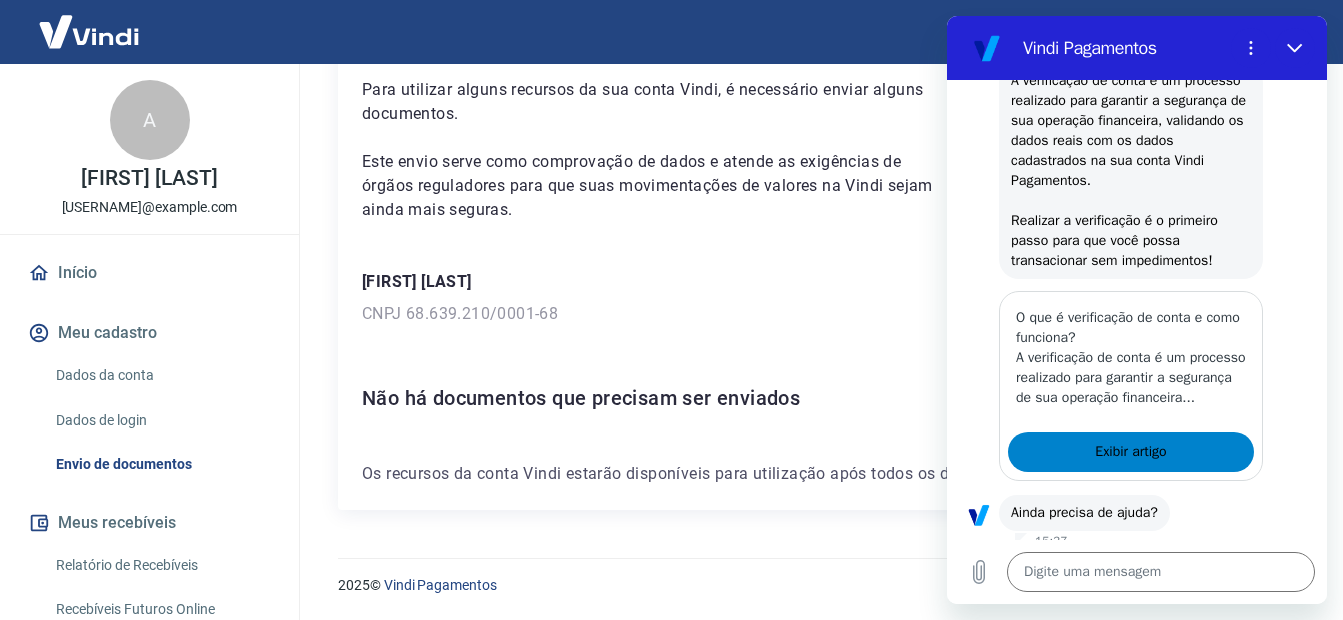 type on "x" 